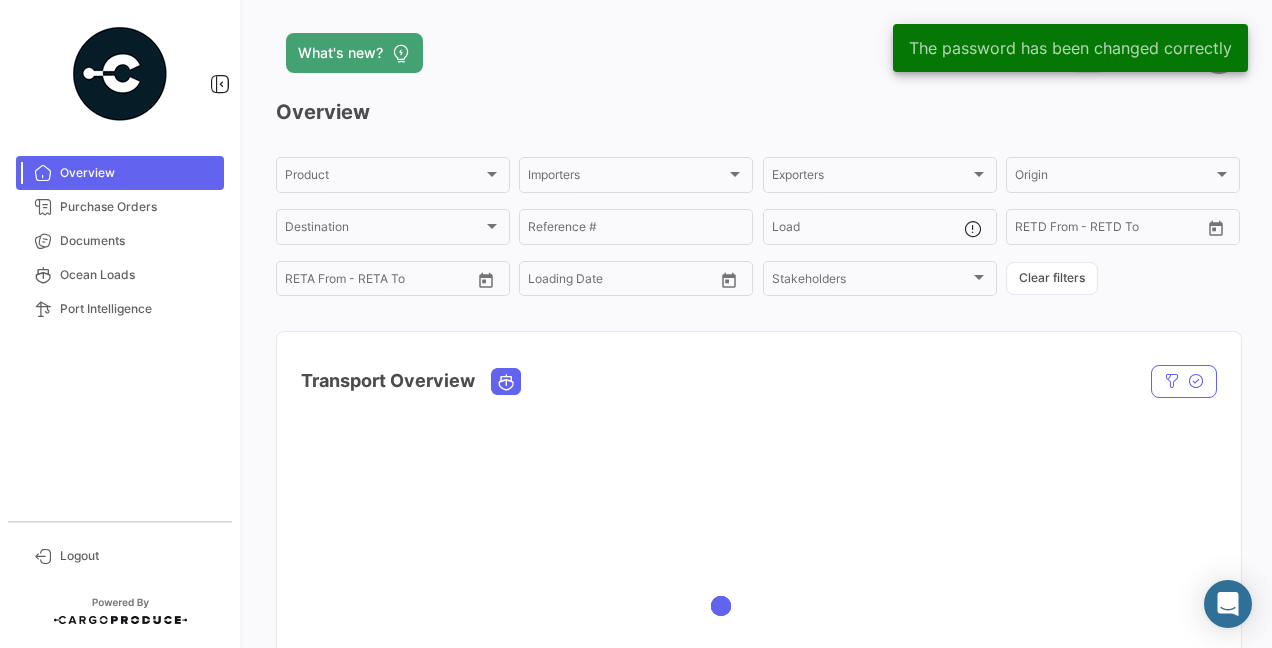 scroll, scrollTop: 0, scrollLeft: 0, axis: both 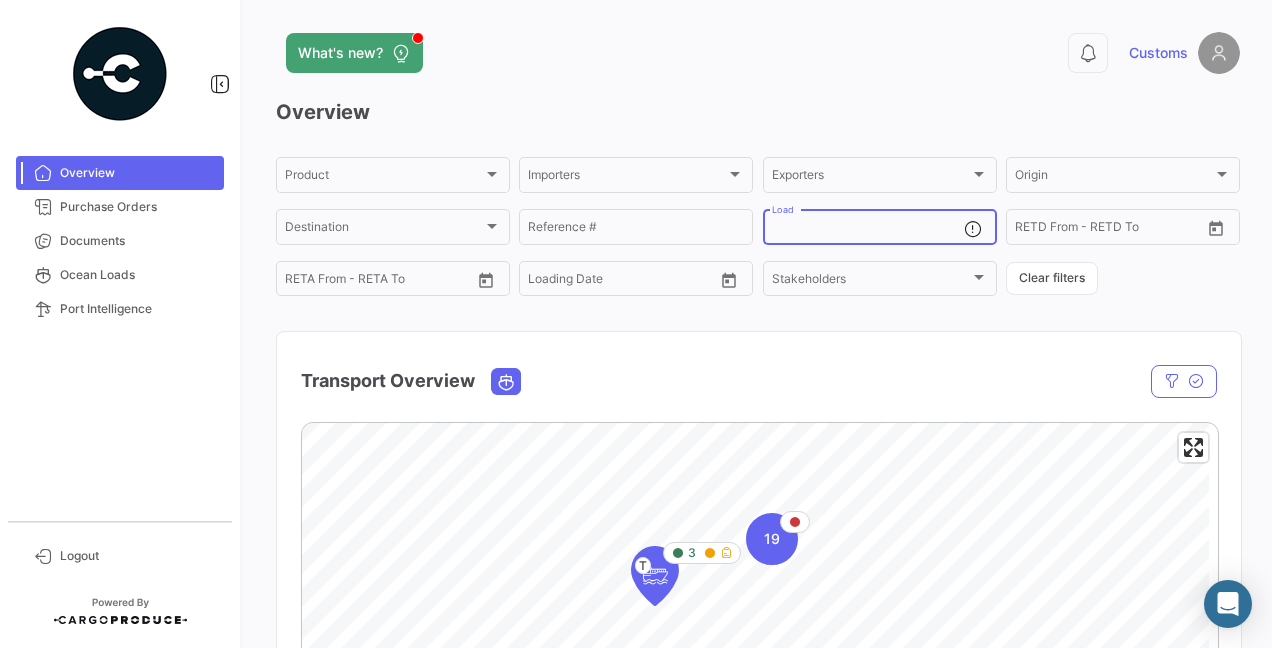 click on "Load" at bounding box center (868, 230) 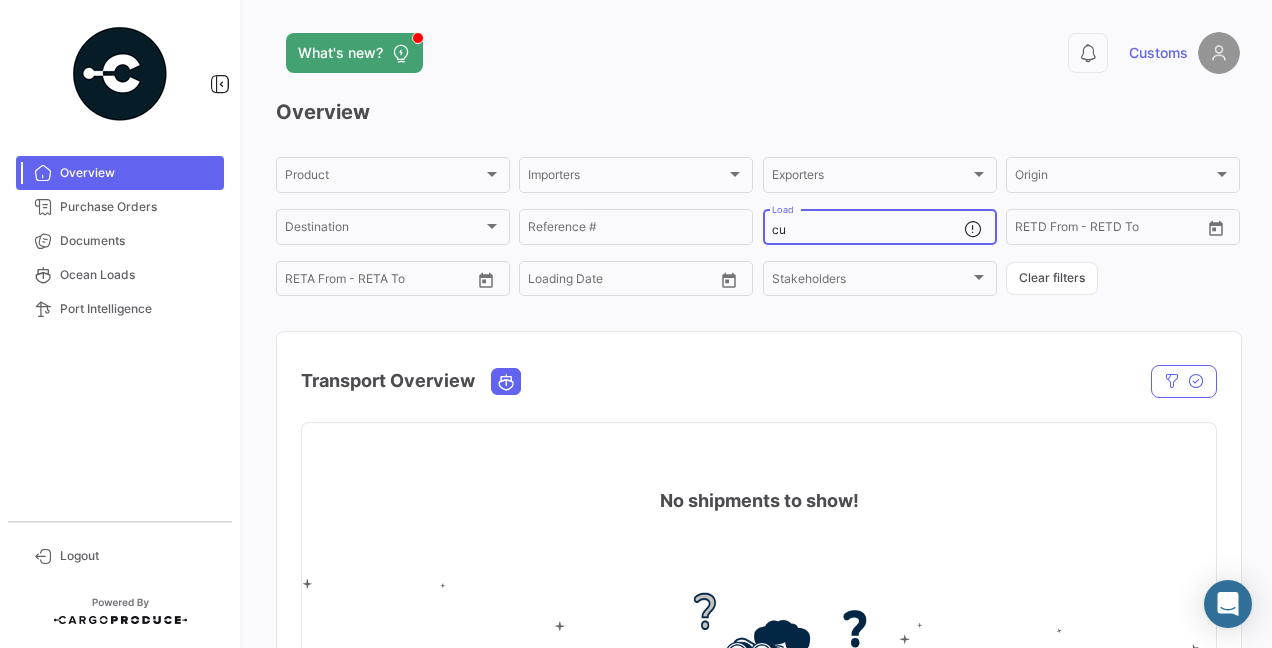 type on "c" 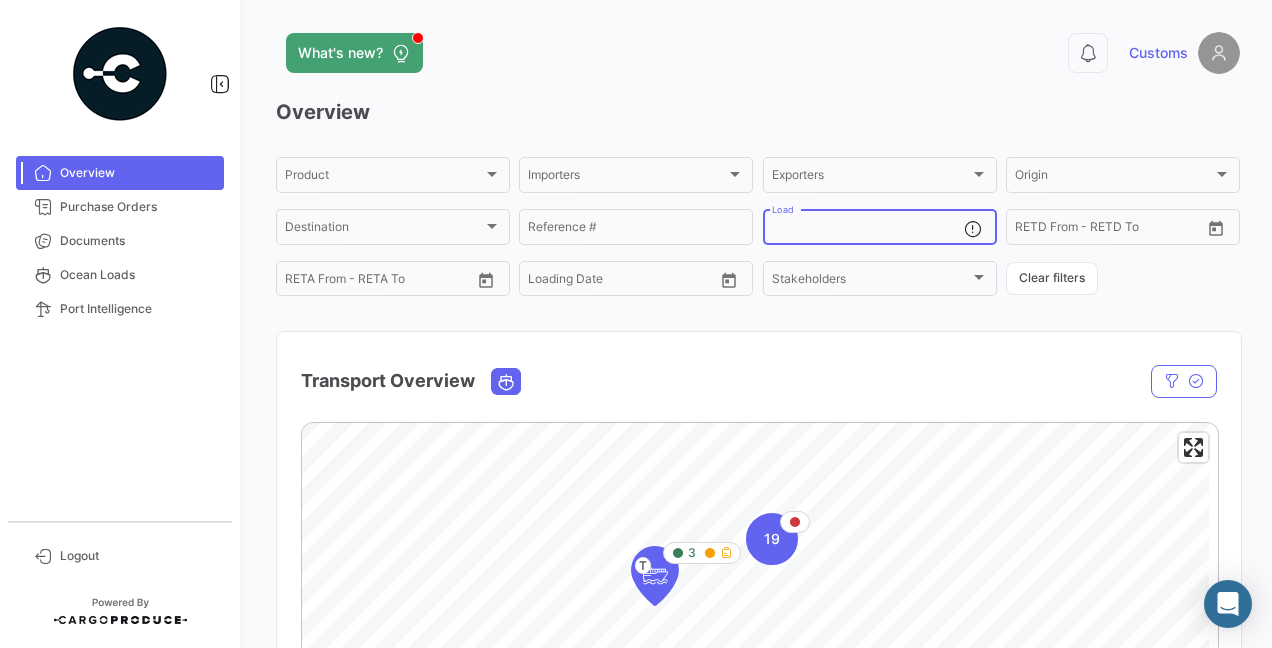 click on "Load" at bounding box center (868, 230) 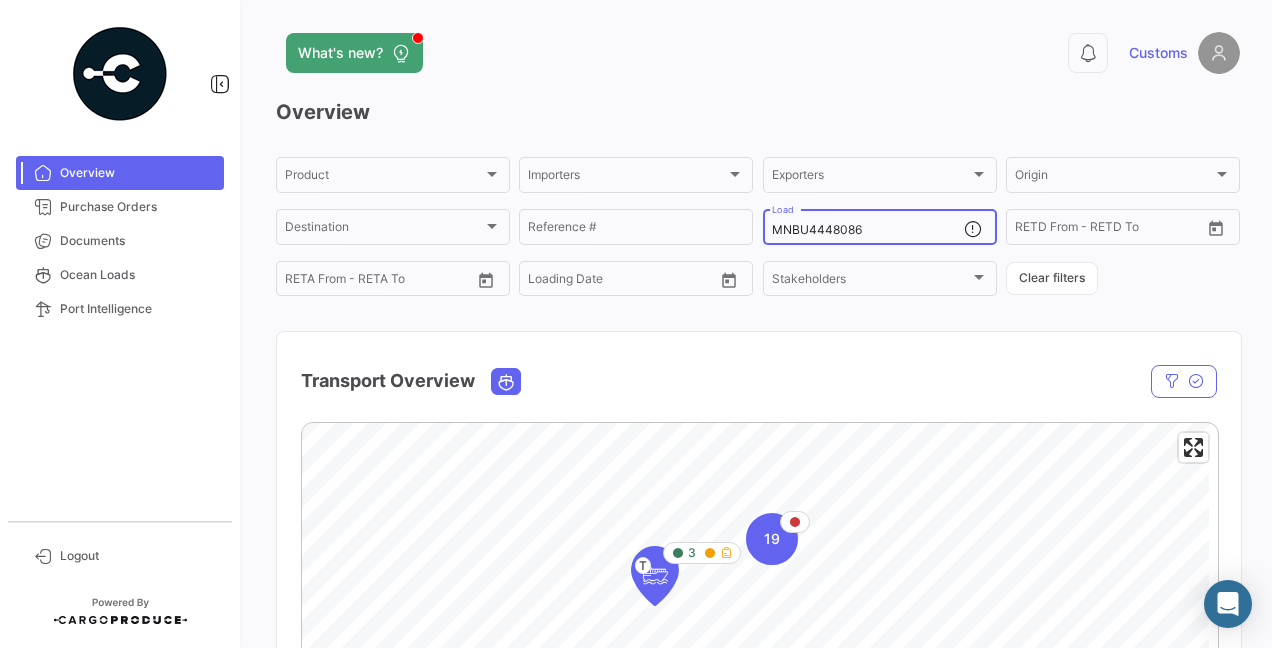 type on "MNBU4448086" 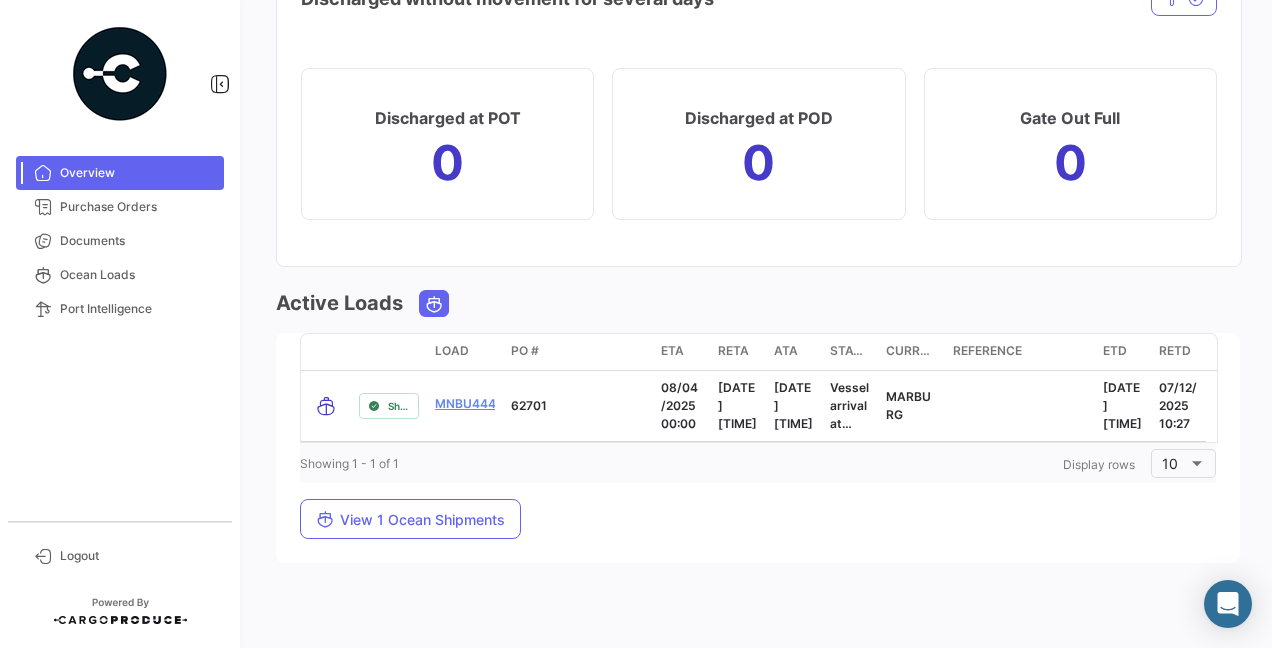 scroll, scrollTop: 1734, scrollLeft: 0, axis: vertical 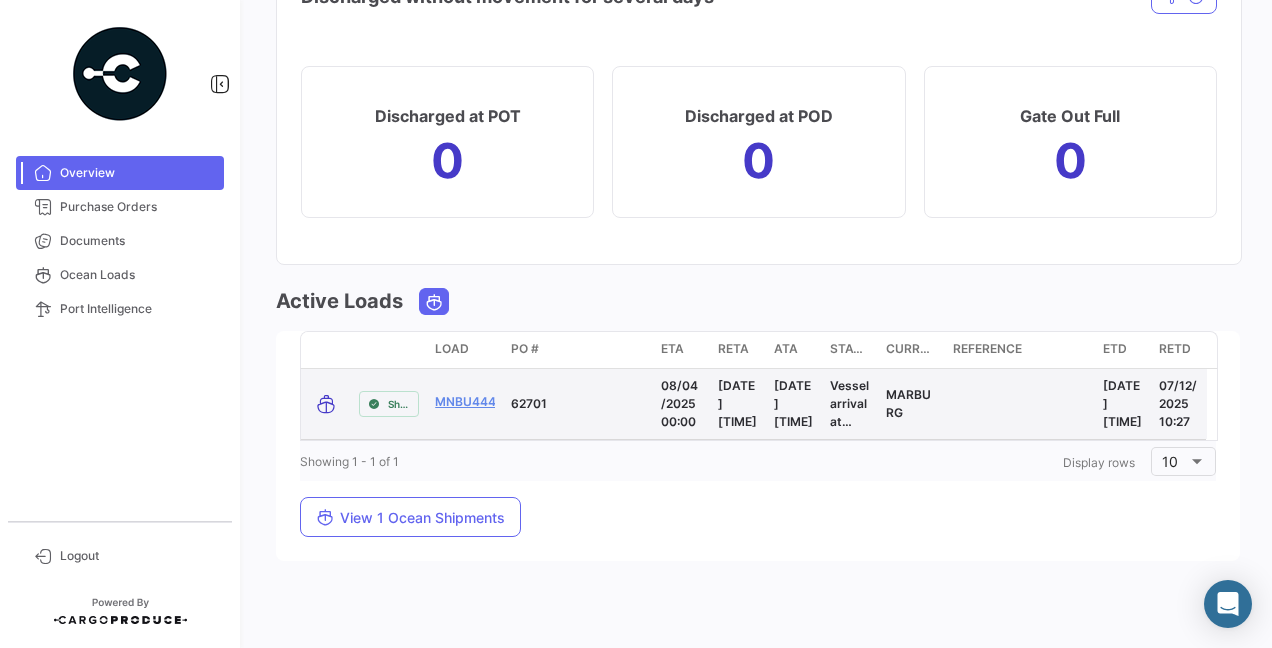 click on "MNBU4448086" 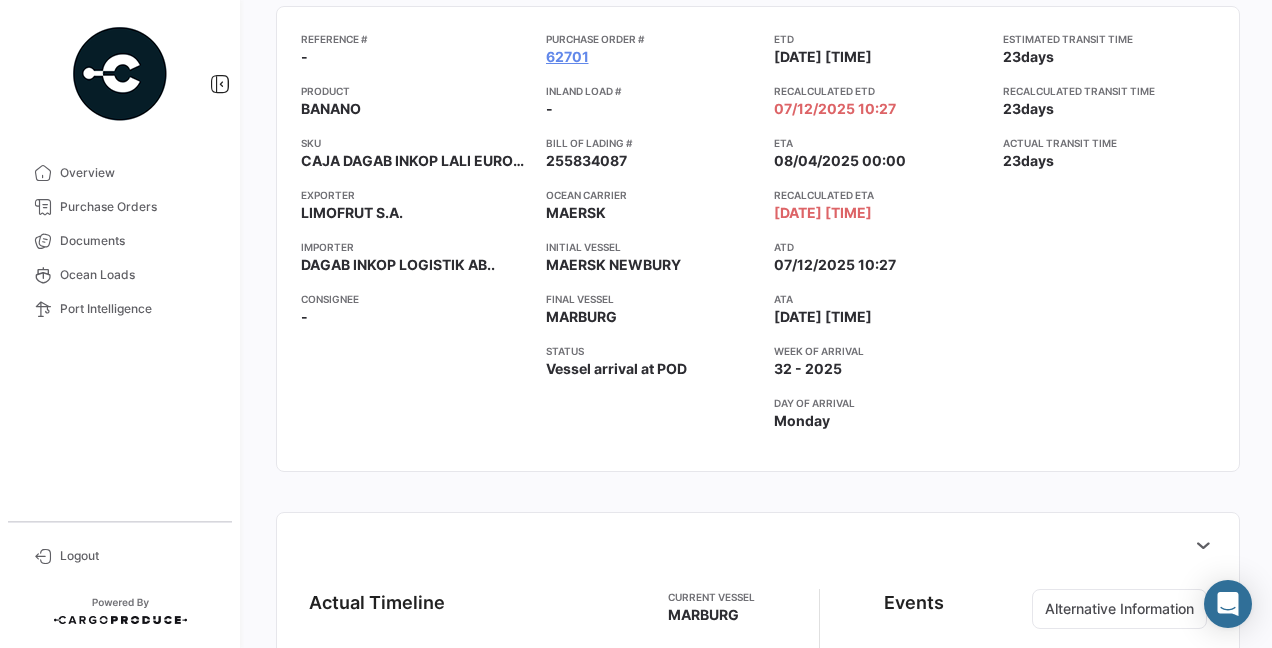 scroll, scrollTop: 0, scrollLeft: 0, axis: both 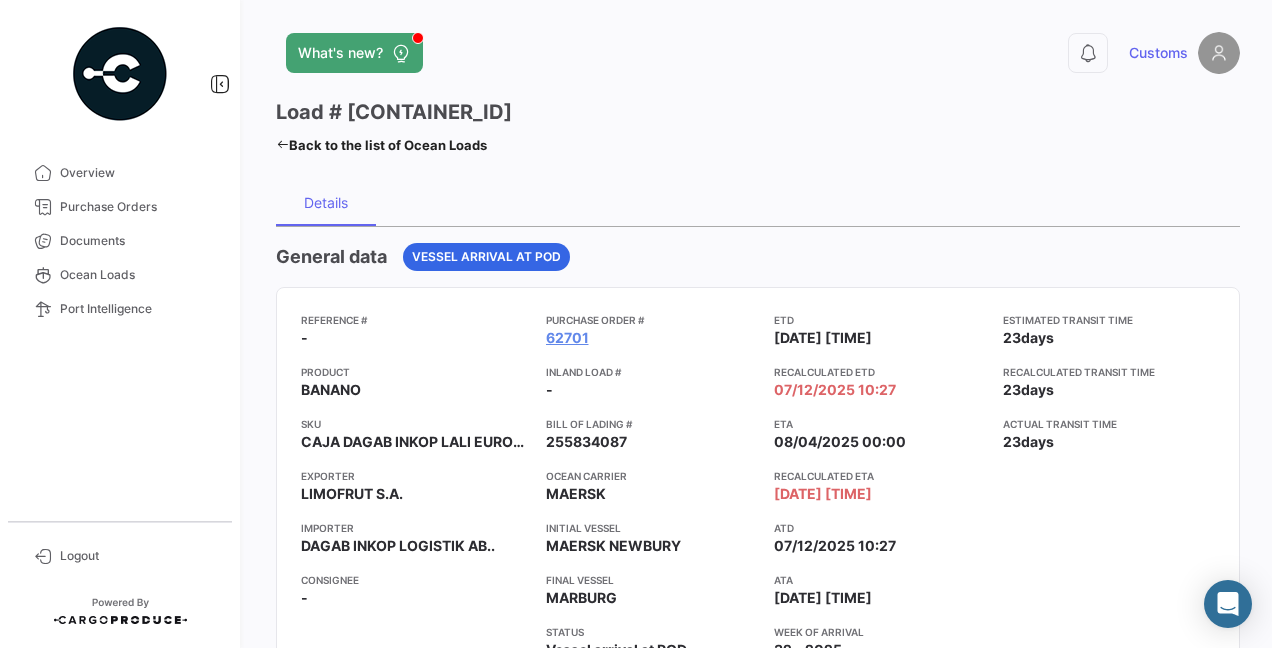 click on "Back to the list of Ocean Loads" 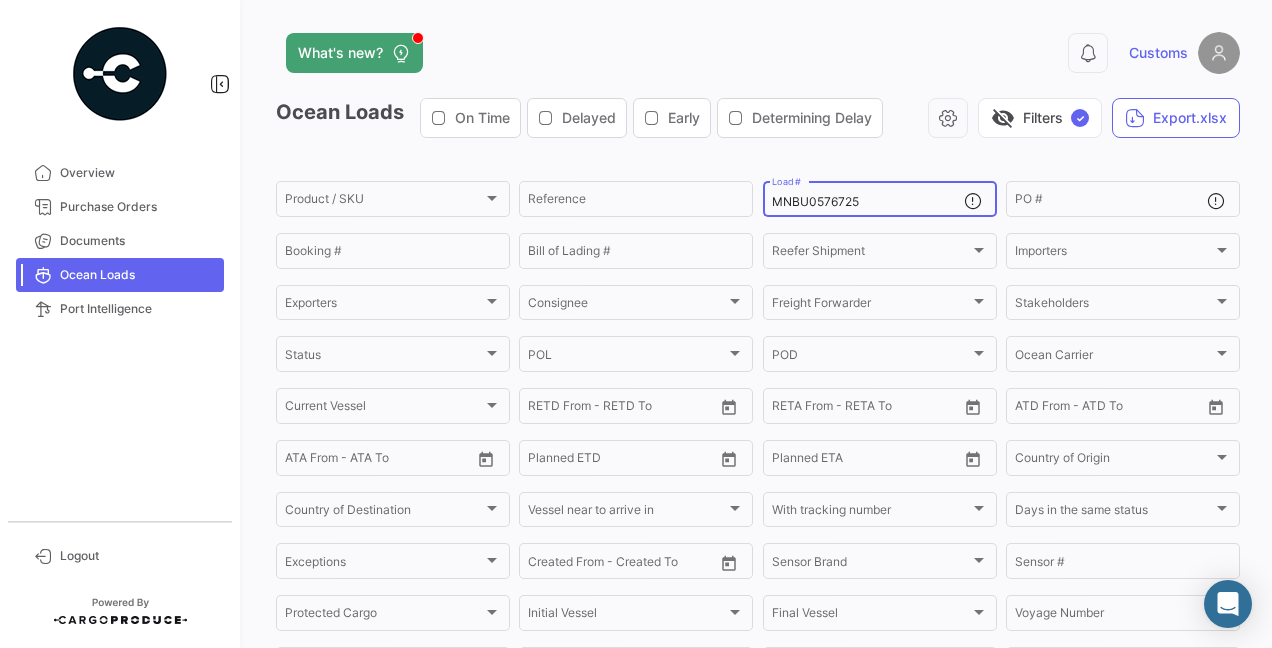click on "MNBU0576725" at bounding box center (868, 202) 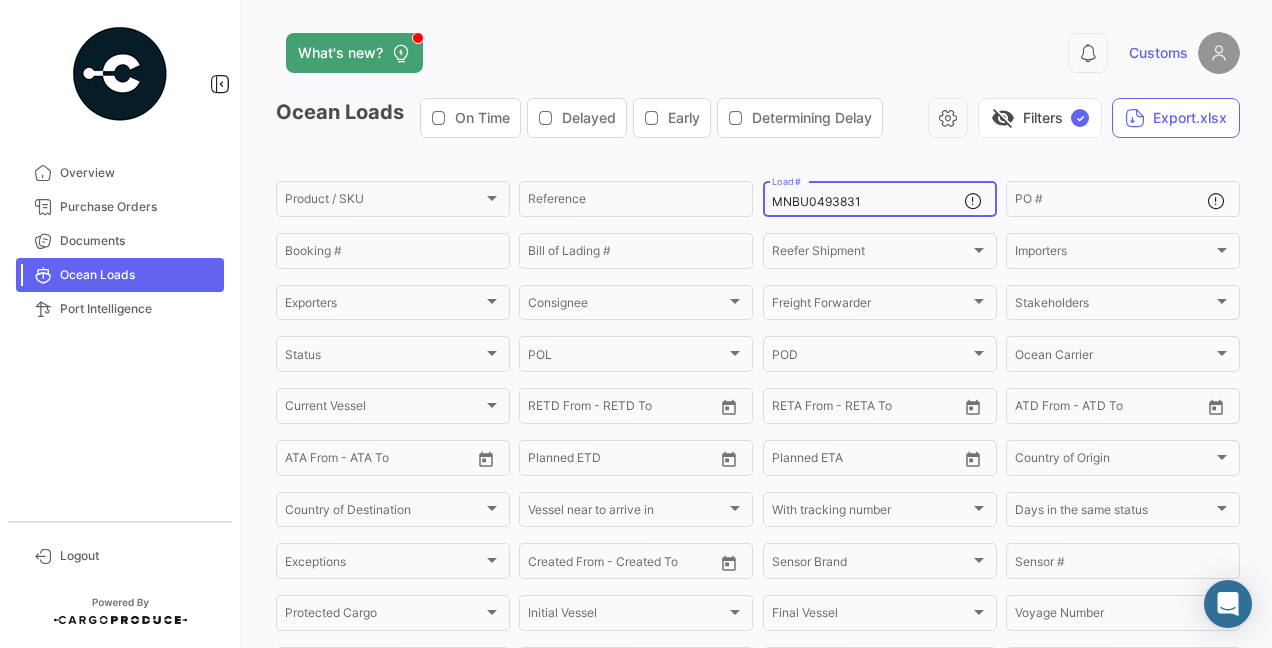 type on "MNBU0493831" 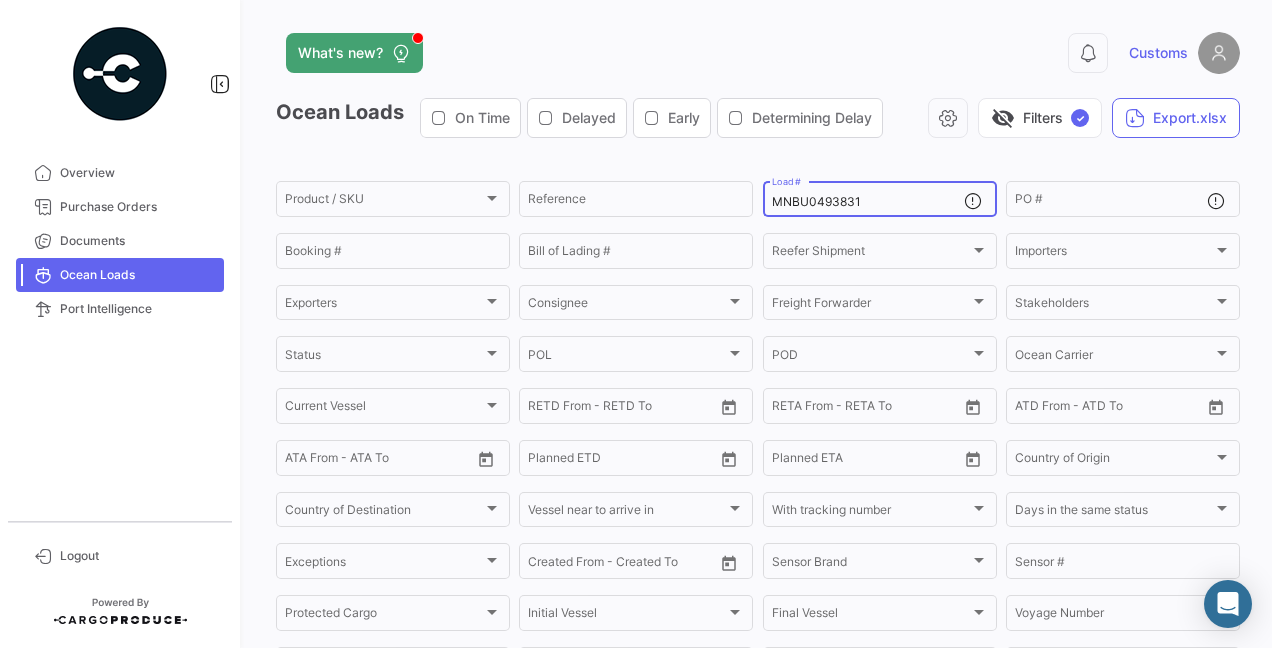 scroll, scrollTop: 323, scrollLeft: 0, axis: vertical 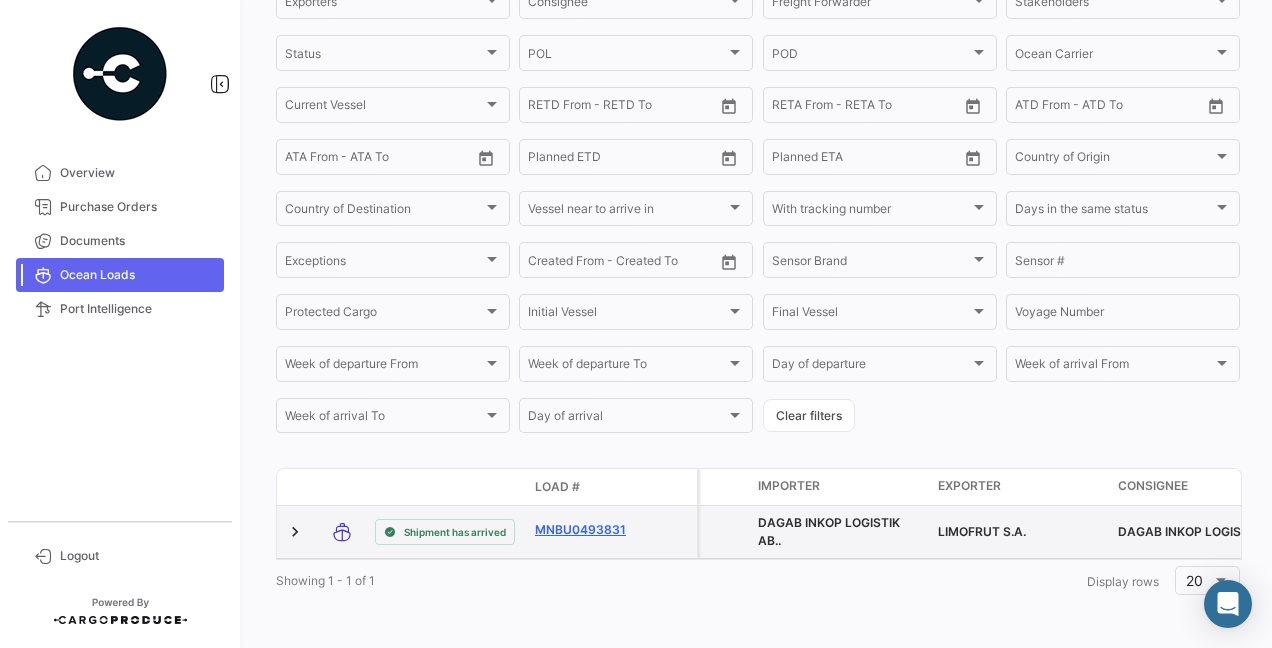 click on "MNBU0493831" 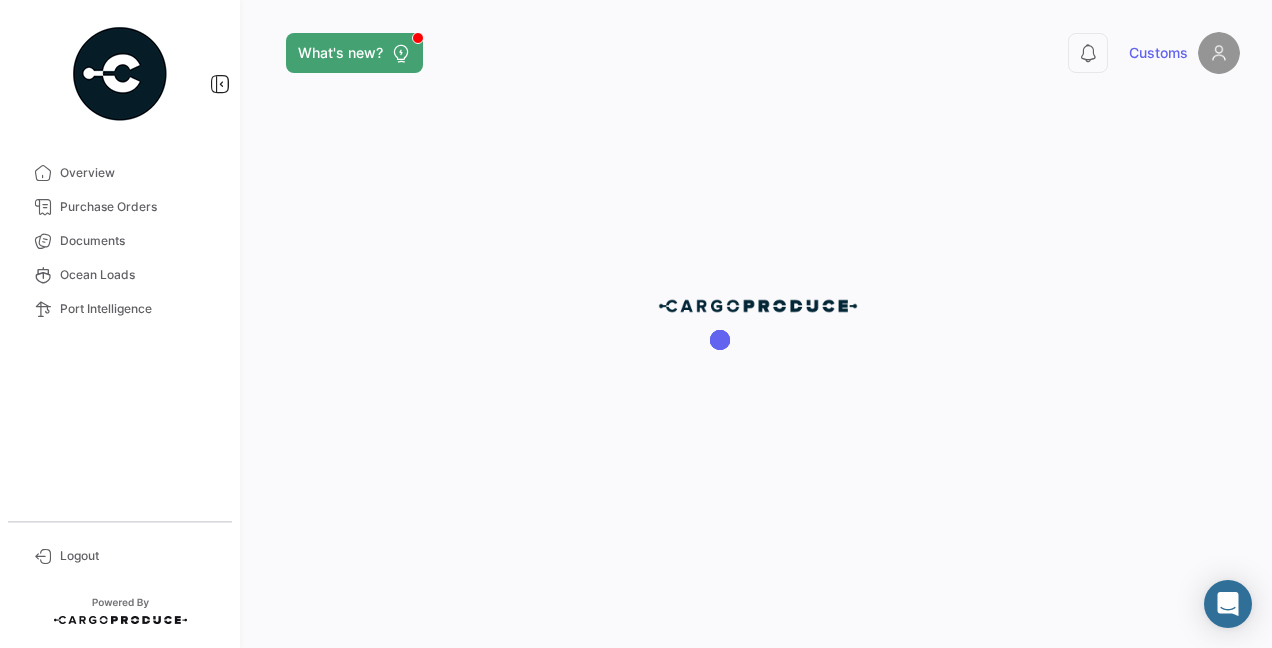 scroll, scrollTop: 0, scrollLeft: 0, axis: both 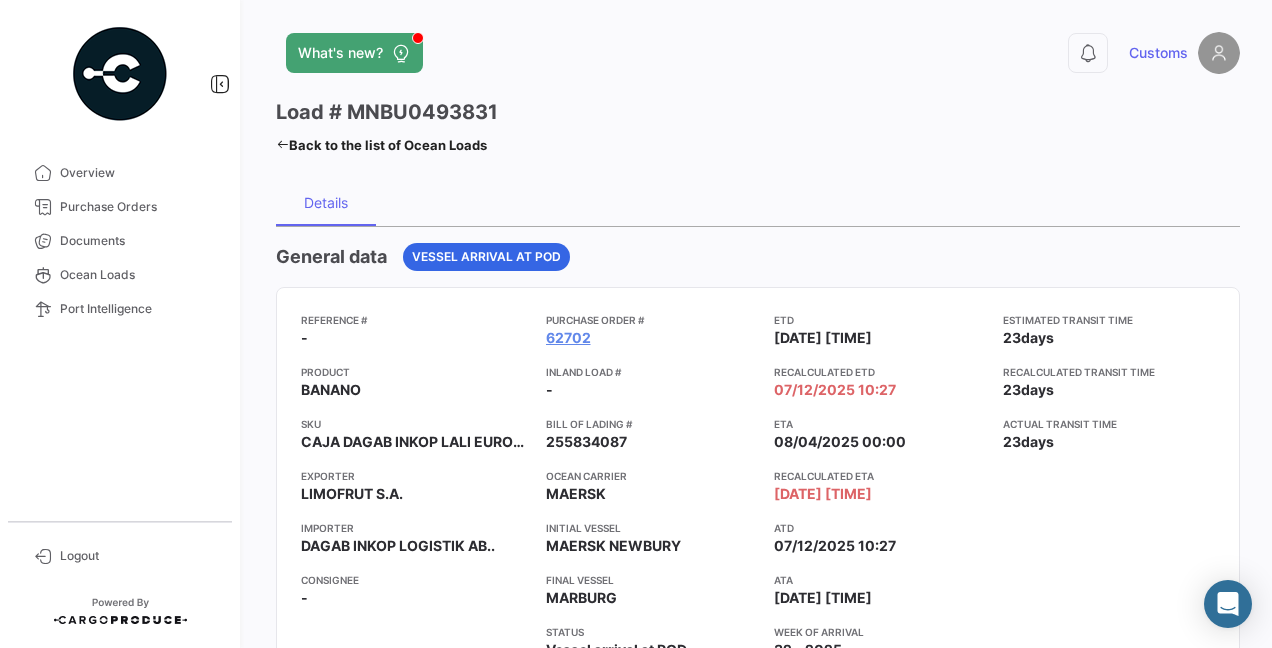 click on "Back to the list of Ocean Loads" 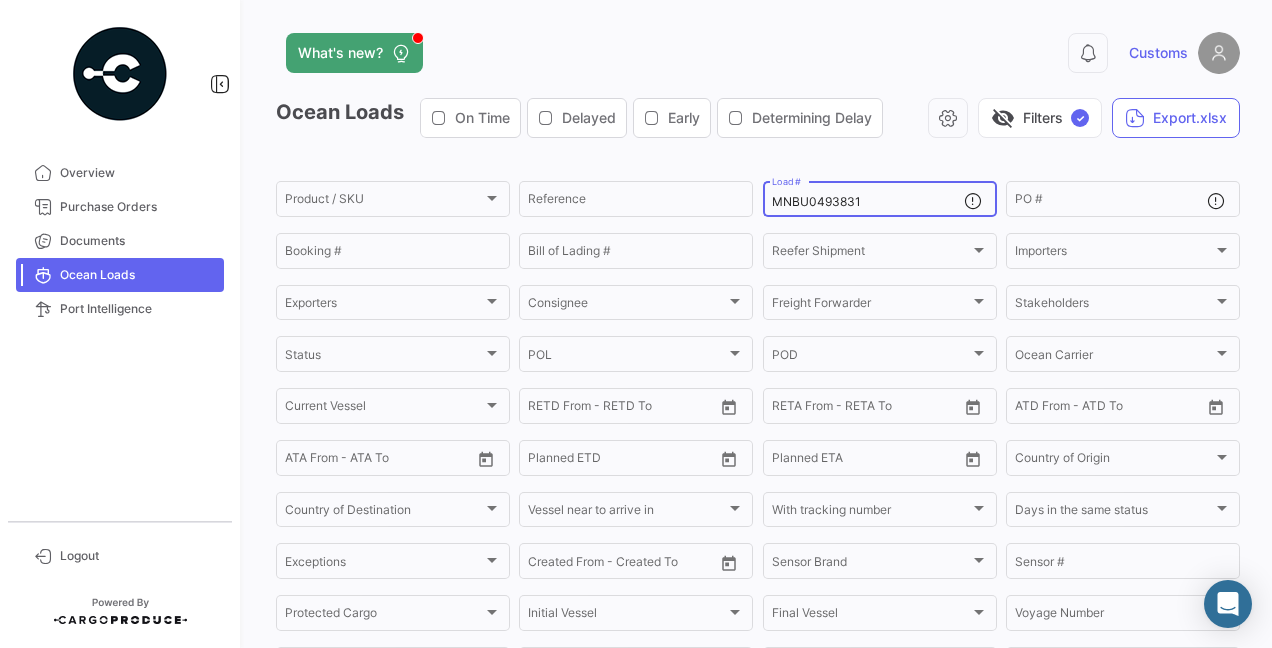 click on "MNBU0493831" at bounding box center (868, 202) 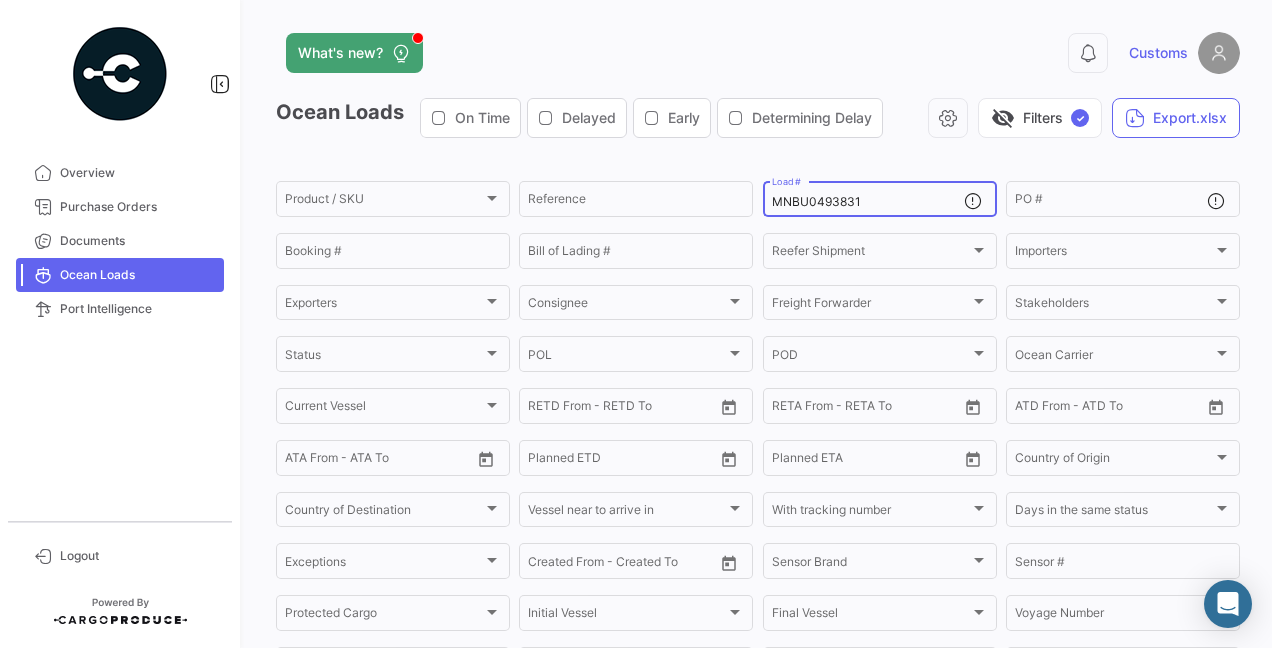 paste on "[CONTAINER_ID]" 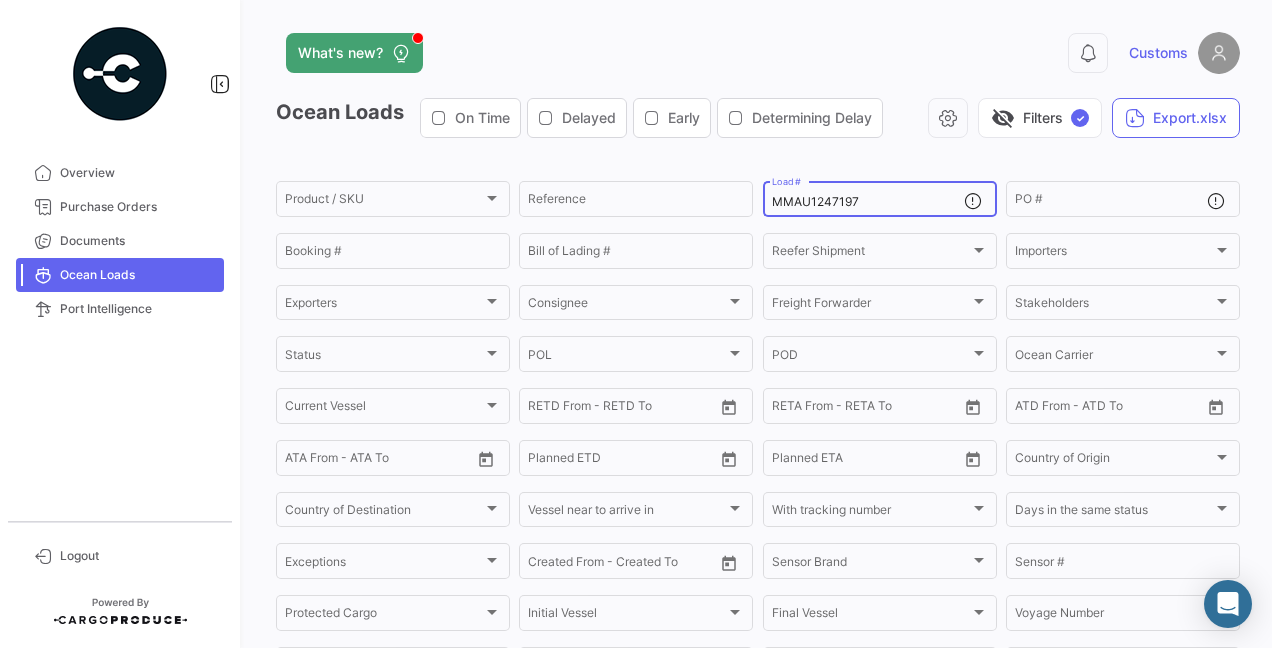 type on "MMAU1247197" 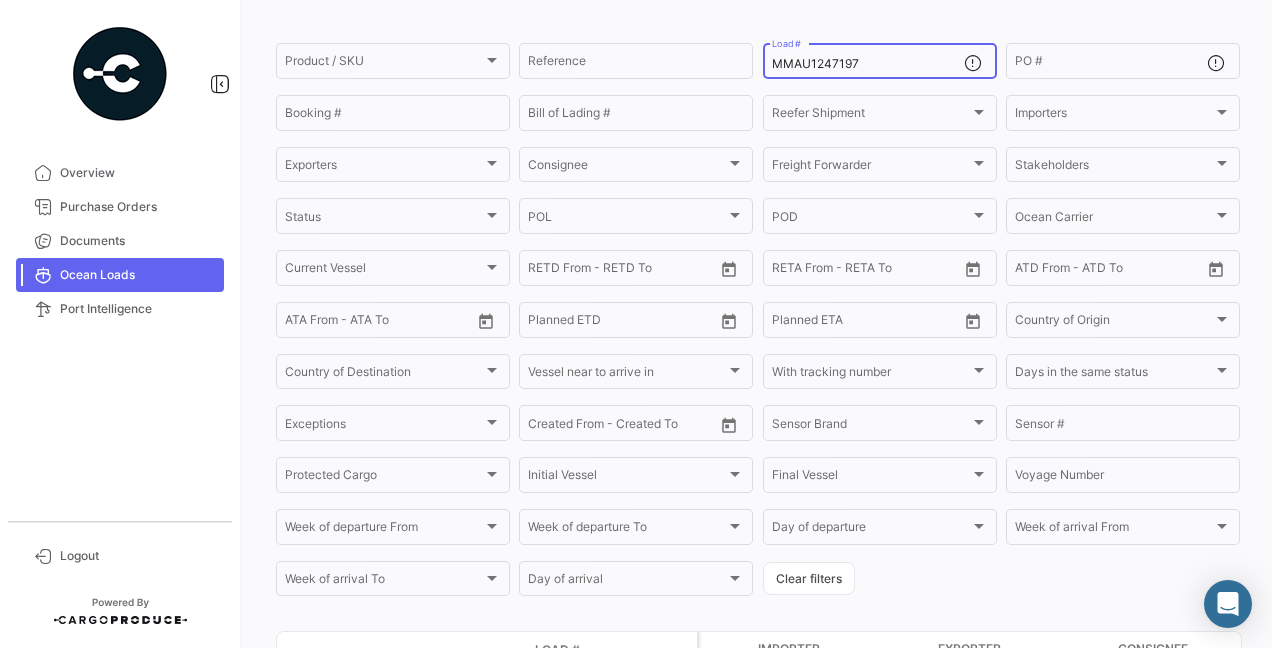 scroll, scrollTop: 323, scrollLeft: 0, axis: vertical 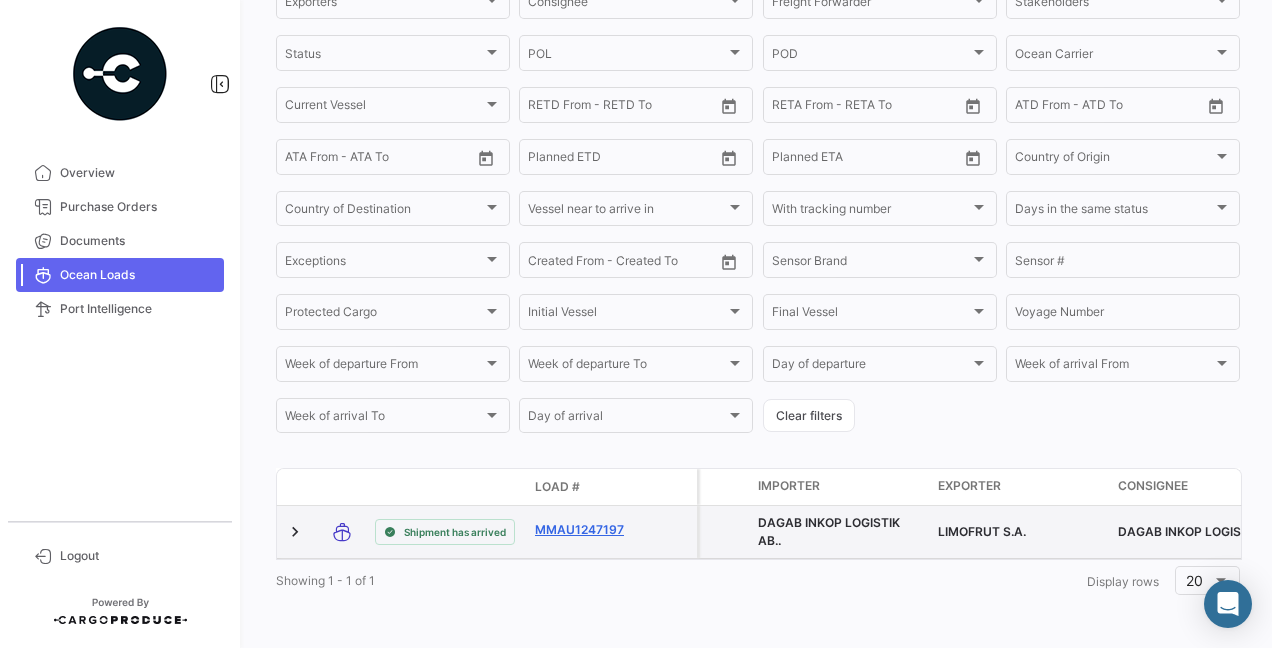 click on "MMAU1247197" 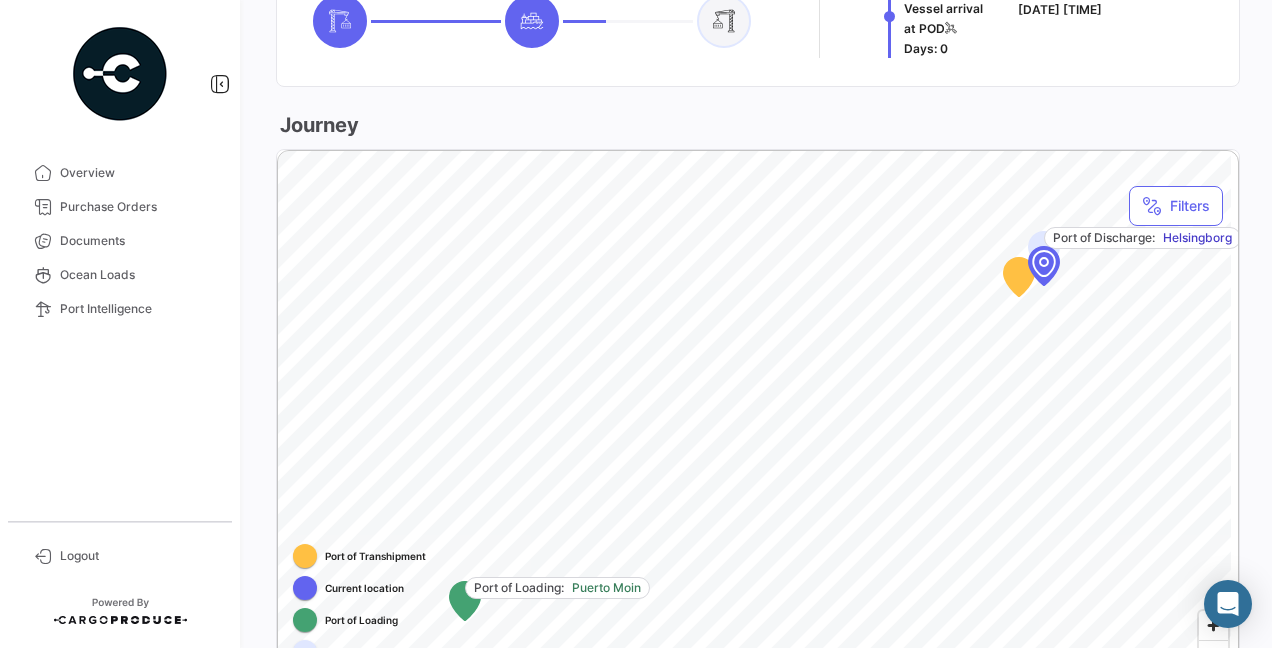scroll, scrollTop: 1220, scrollLeft: 0, axis: vertical 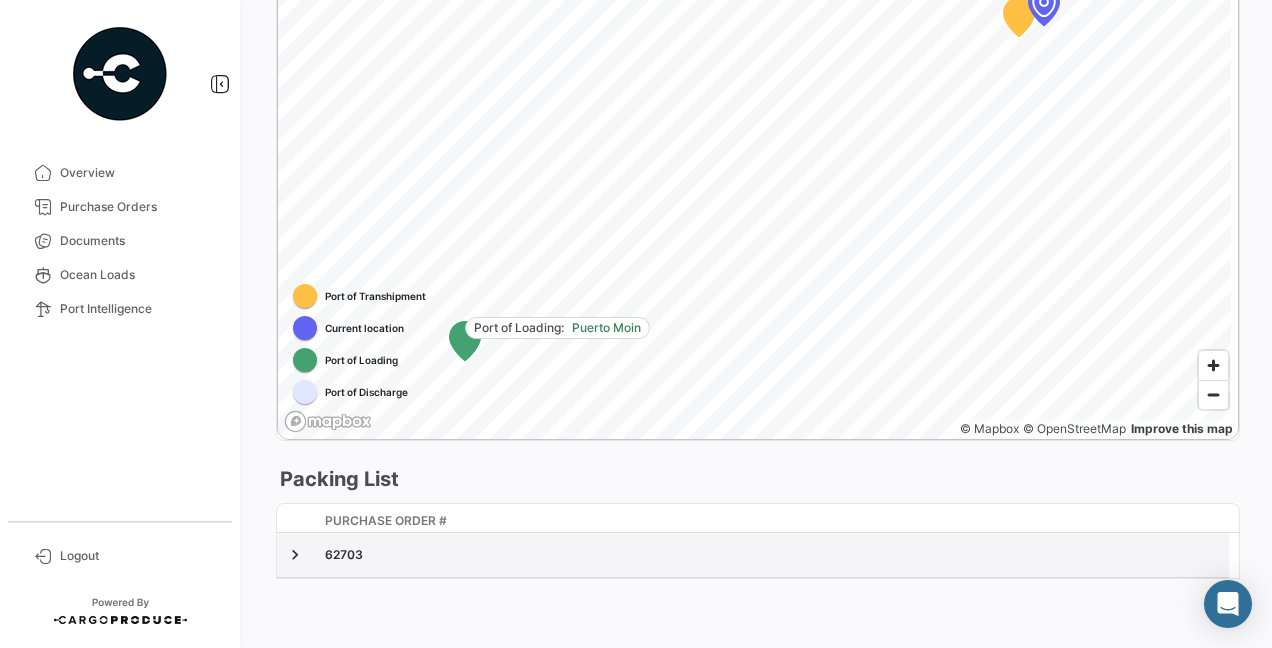 click on "62703" 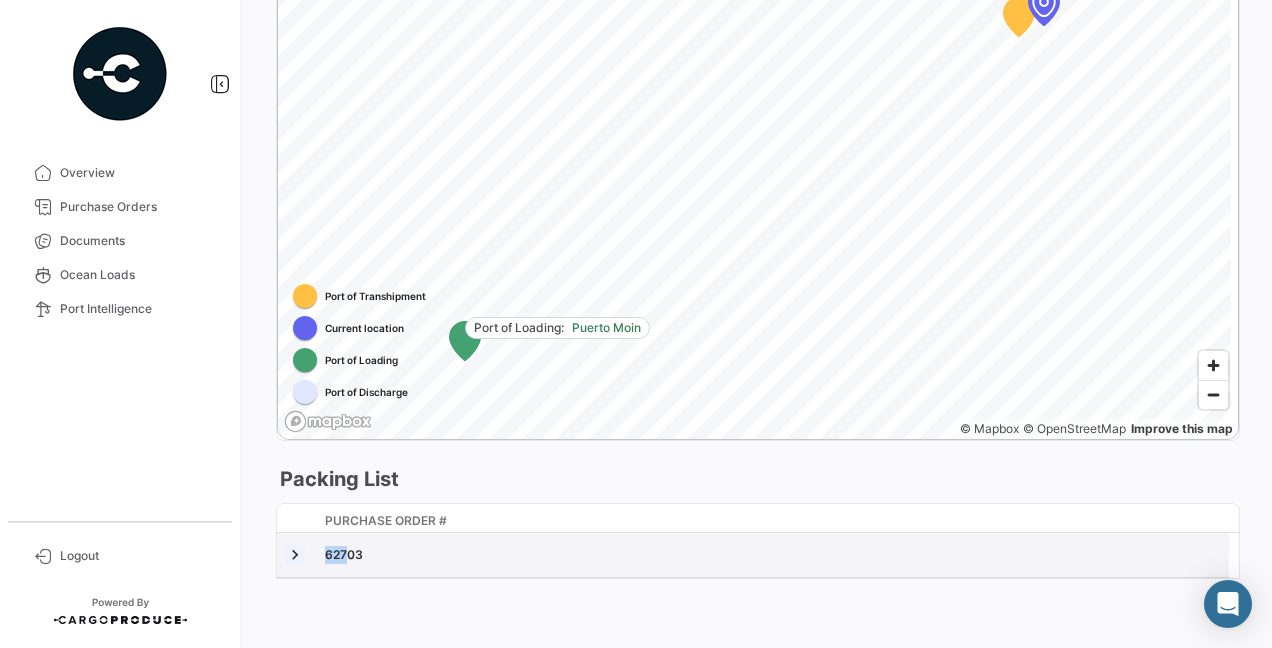 drag, startPoint x: 337, startPoint y: 546, endPoint x: 294, endPoint y: 548, distance: 43.046486 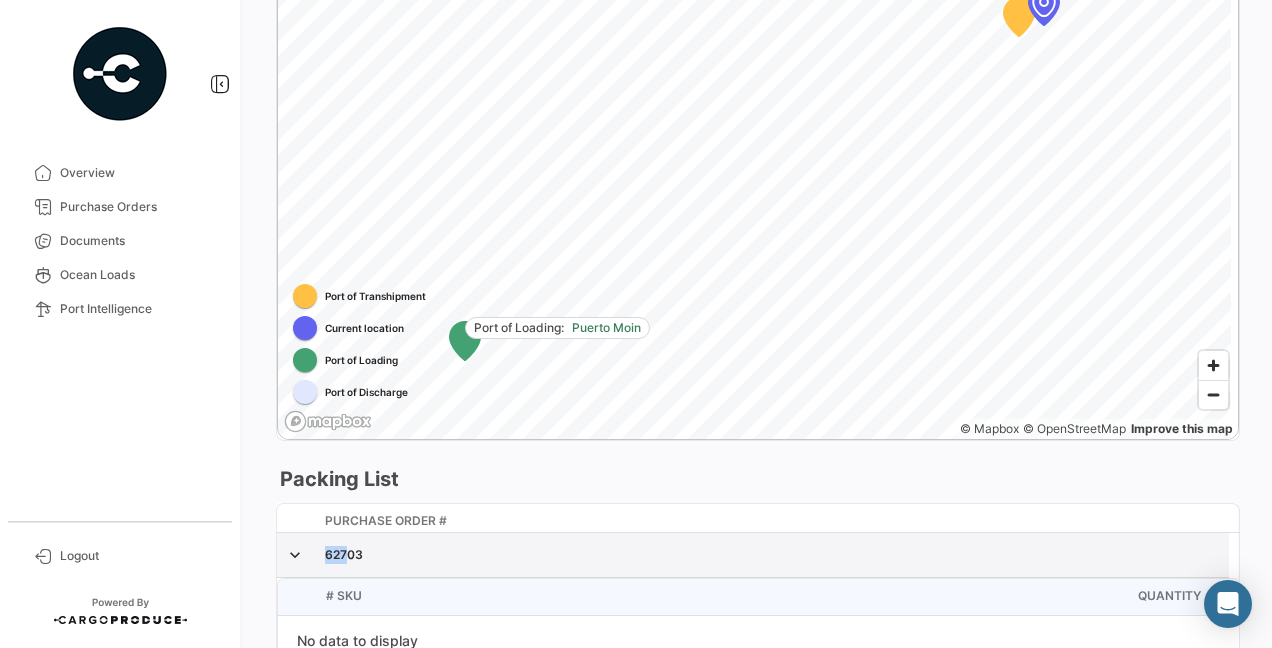 scroll, scrollTop: 1308, scrollLeft: 0, axis: vertical 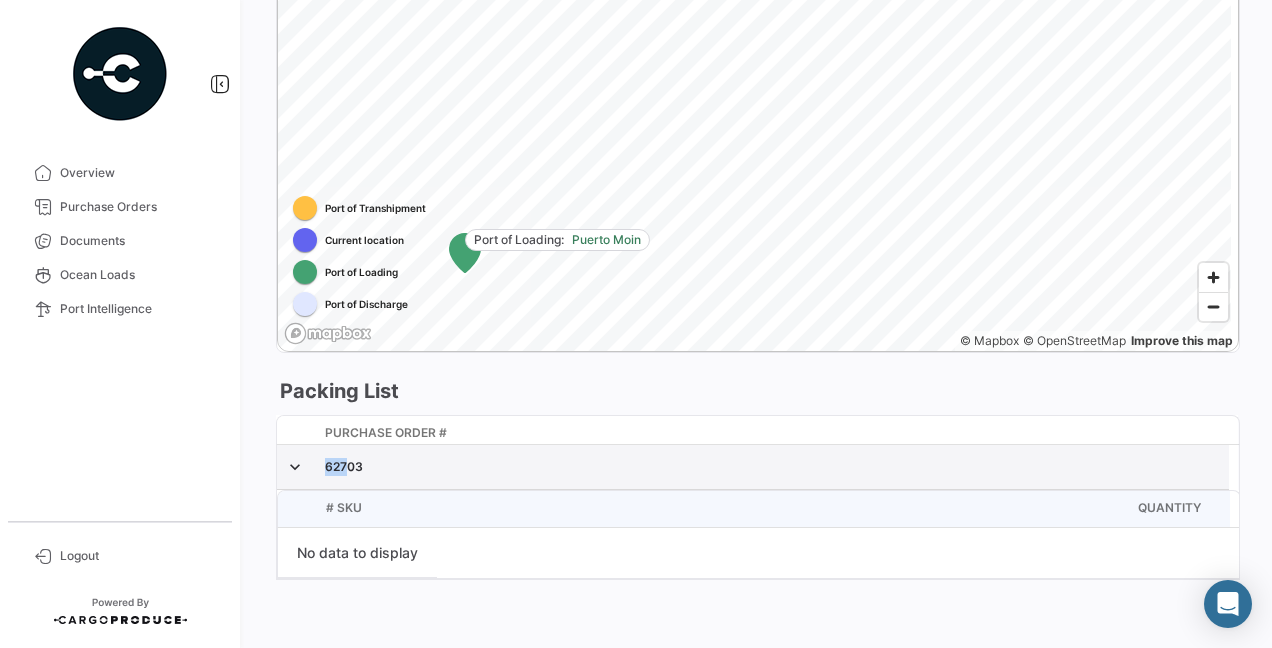 click on "62703" 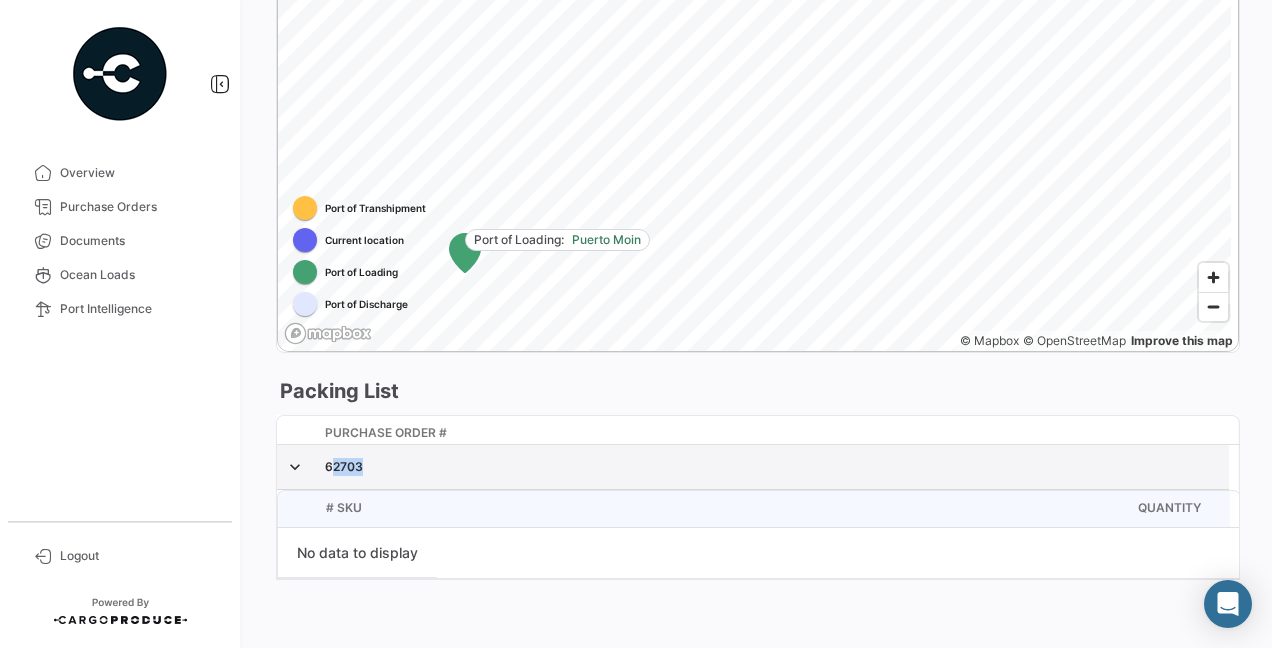 copy on "62703" 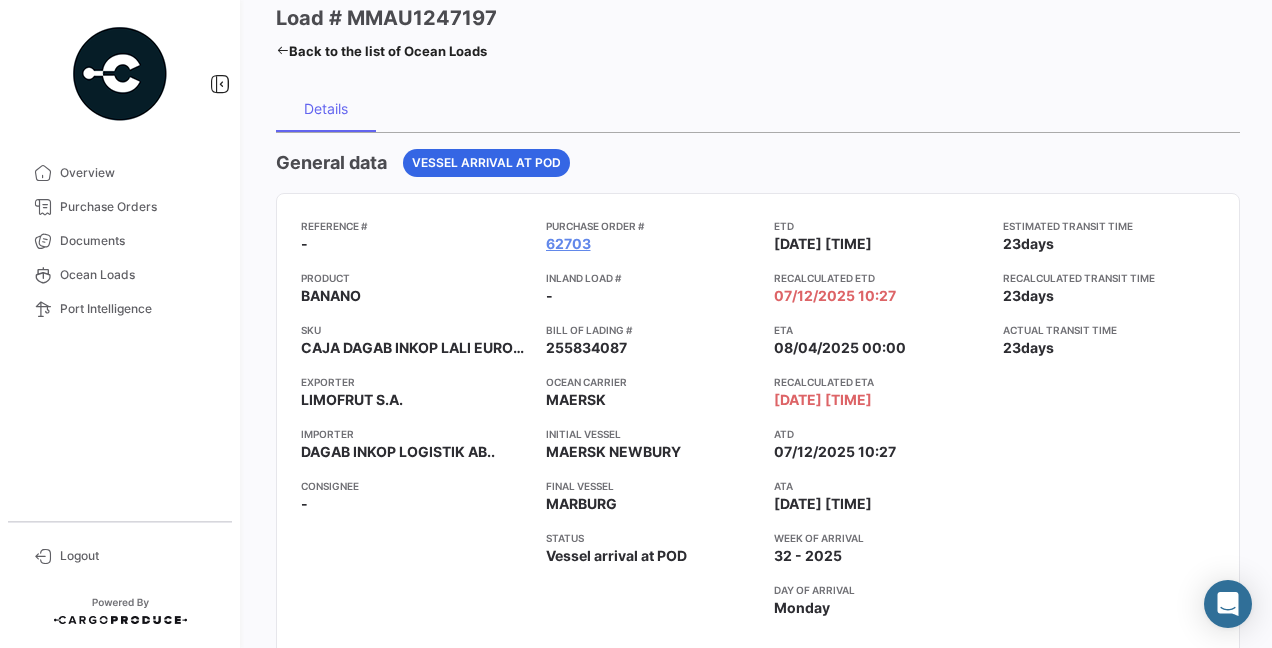 scroll, scrollTop: 93, scrollLeft: 0, axis: vertical 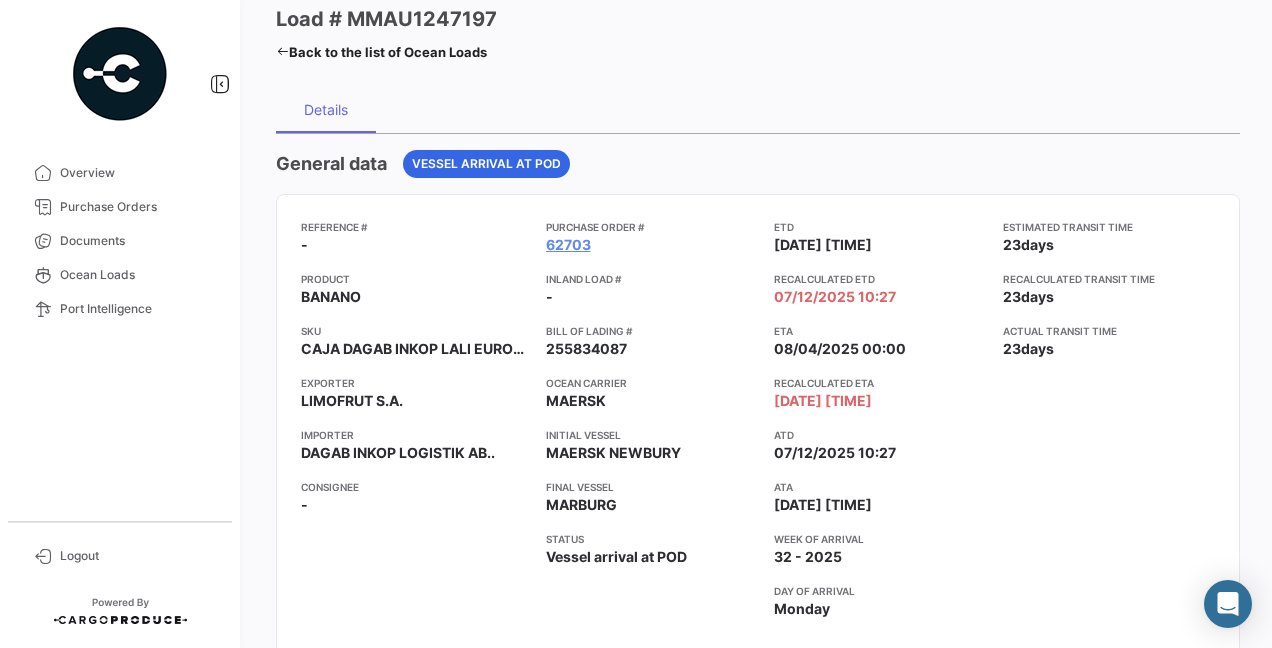 click 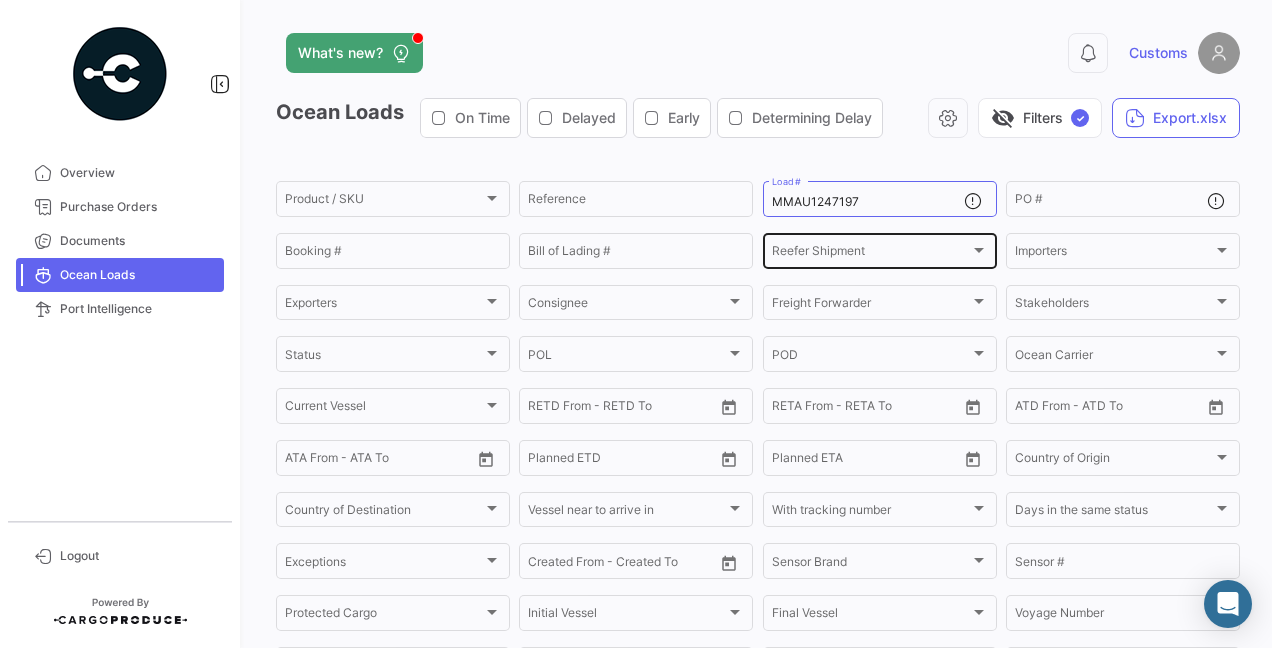 scroll, scrollTop: 0, scrollLeft: 0, axis: both 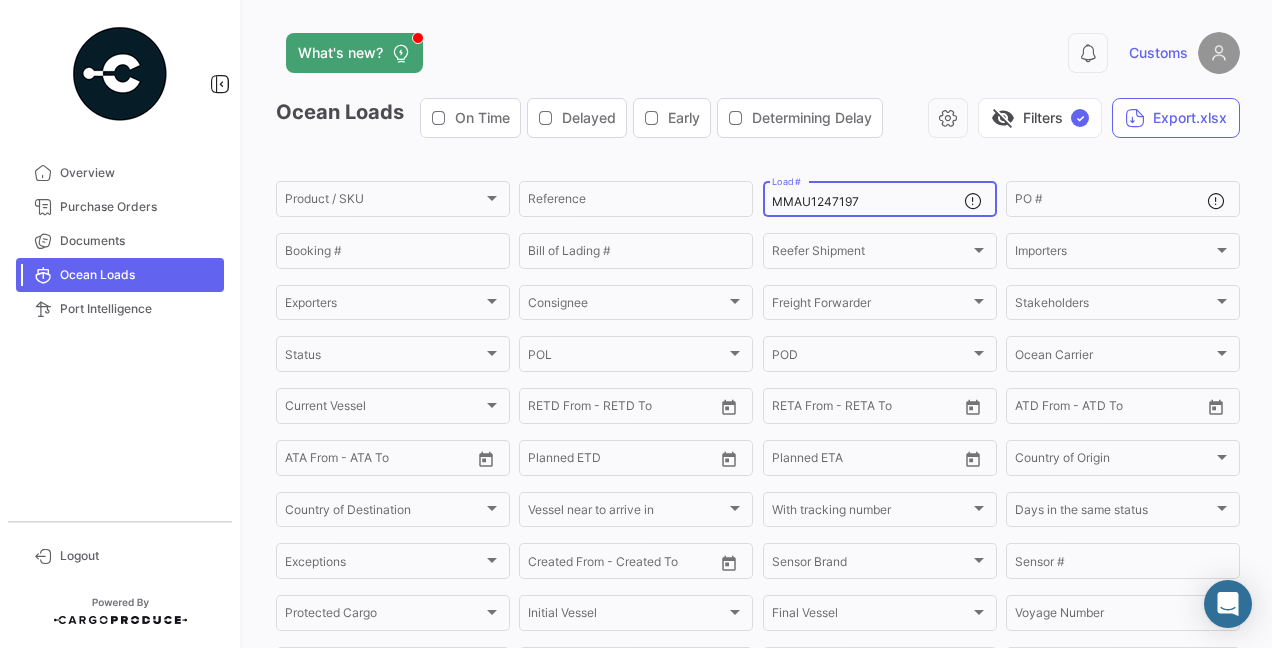 click on "MMAU1247197" at bounding box center [868, 202] 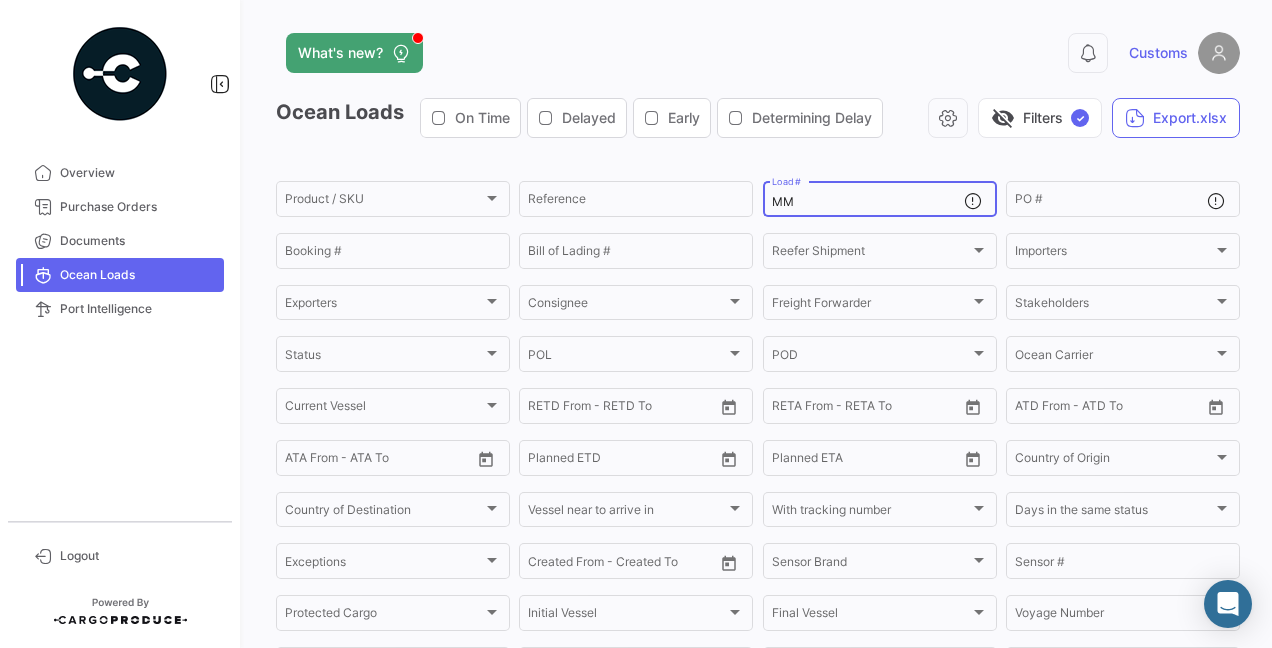 type on "M" 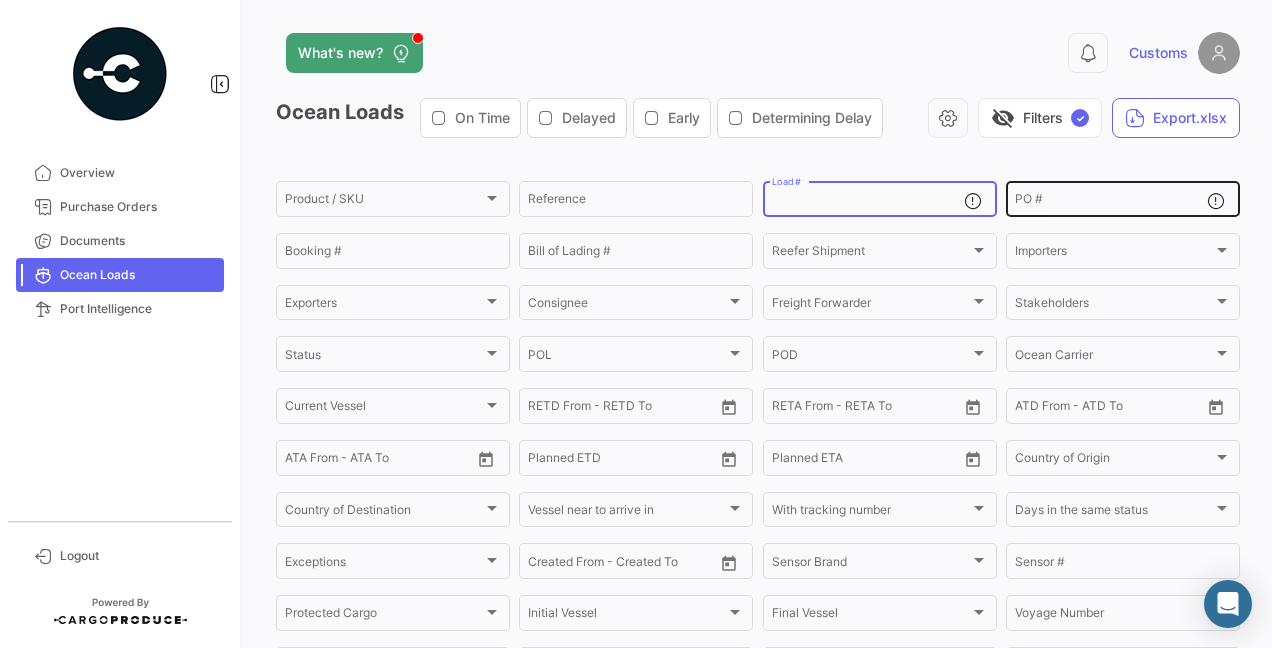 type 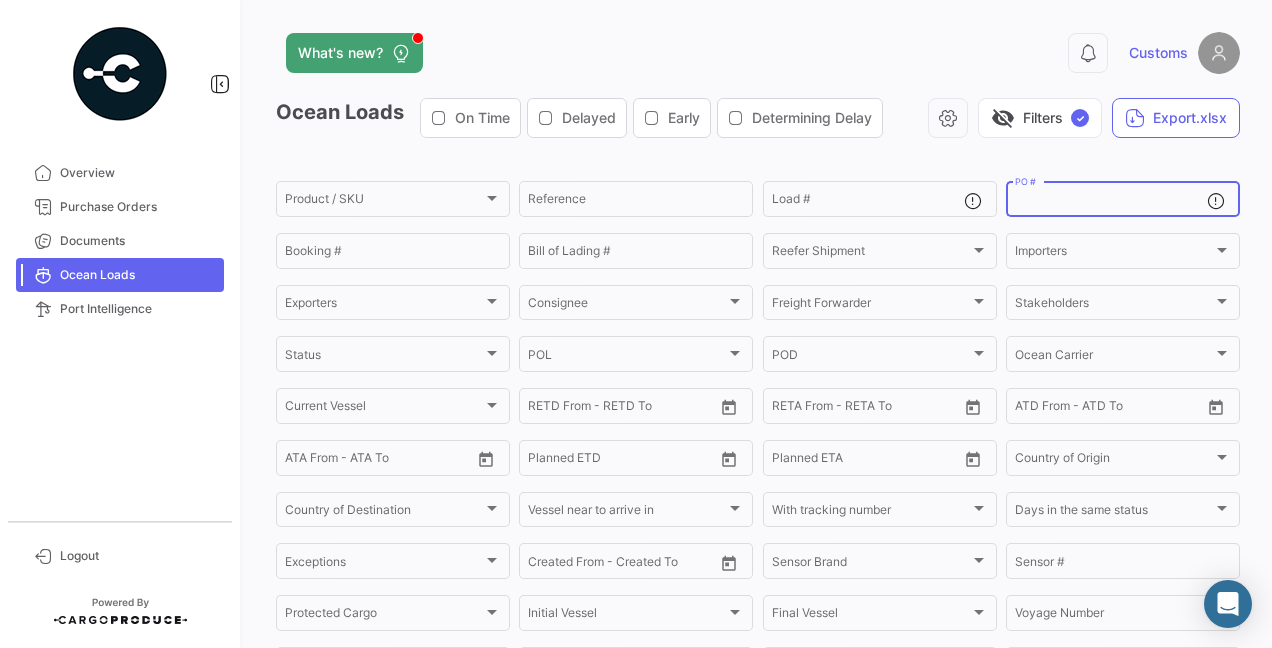 click on "PO #" at bounding box center [1111, 202] 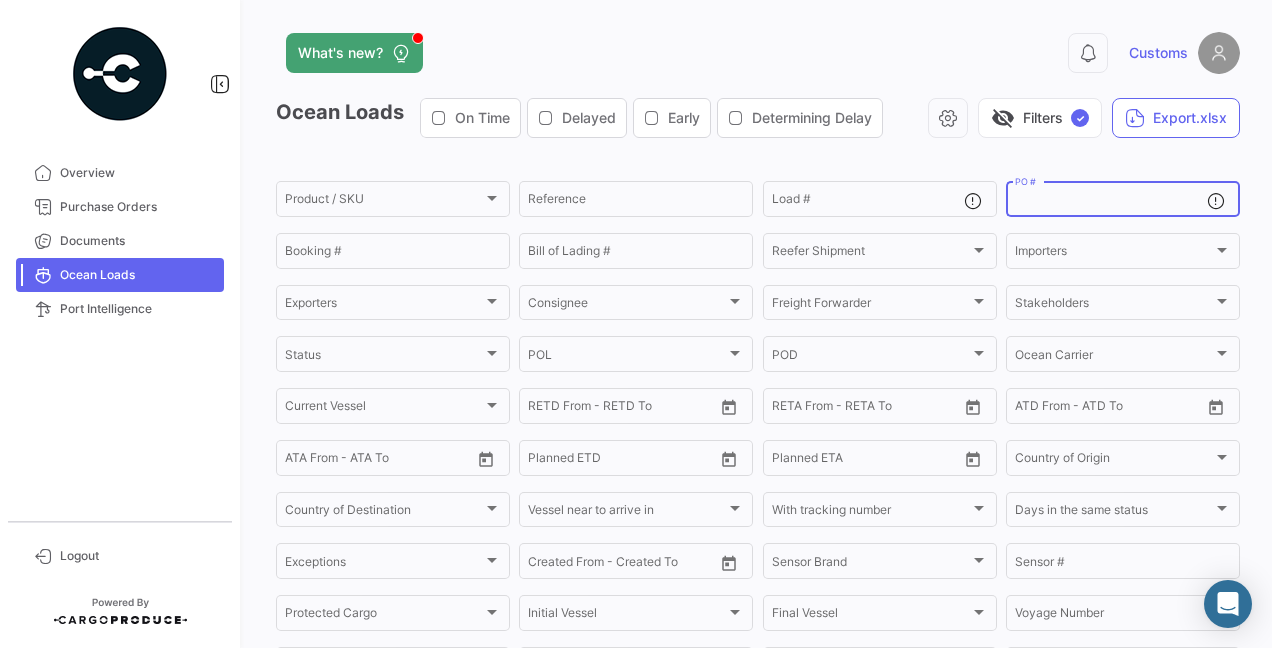 paste on "62703" 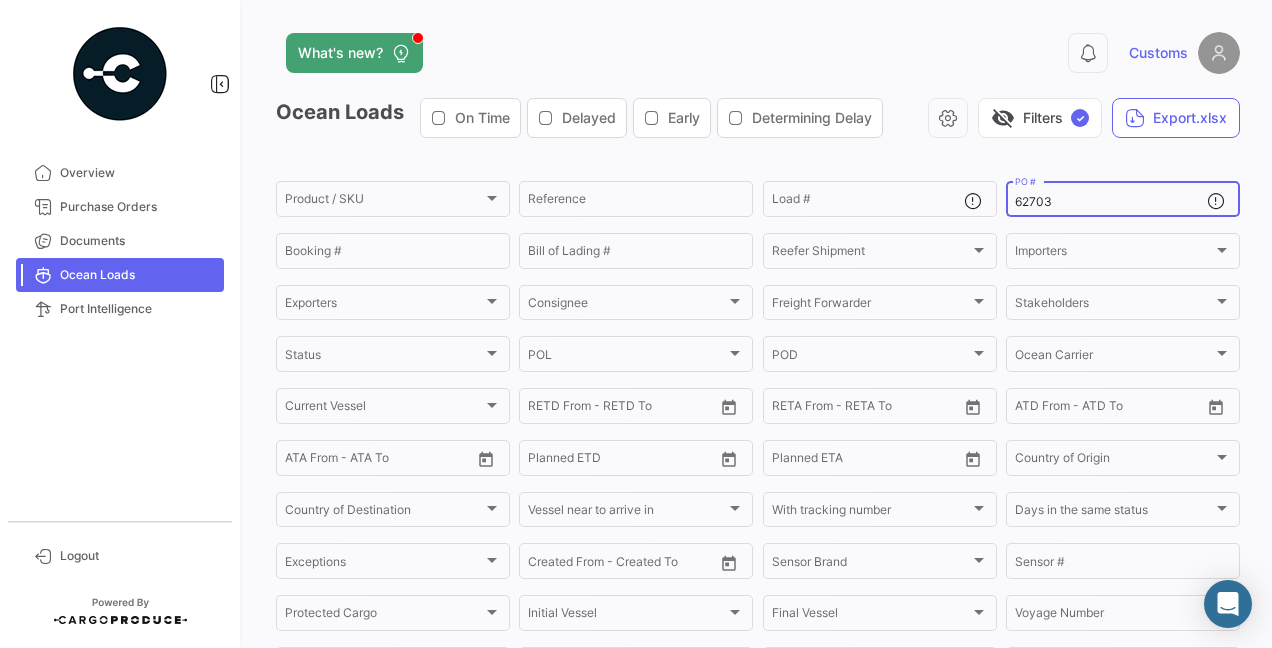 type on "62703" 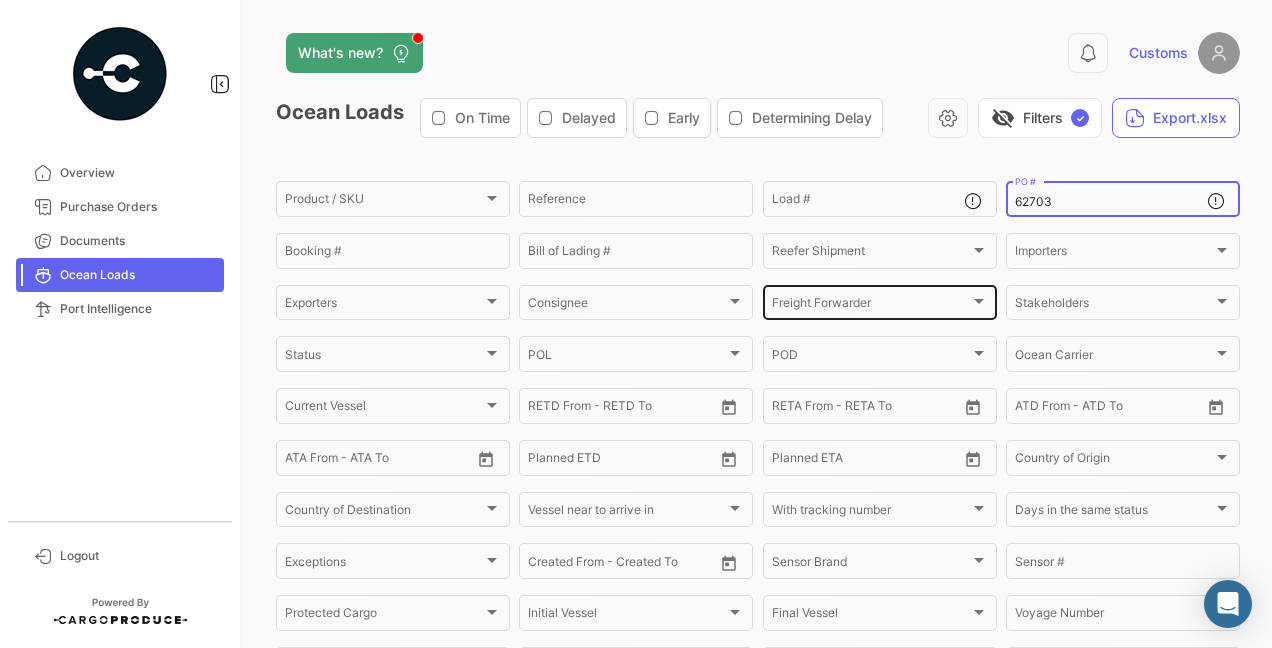 scroll, scrollTop: 323, scrollLeft: 0, axis: vertical 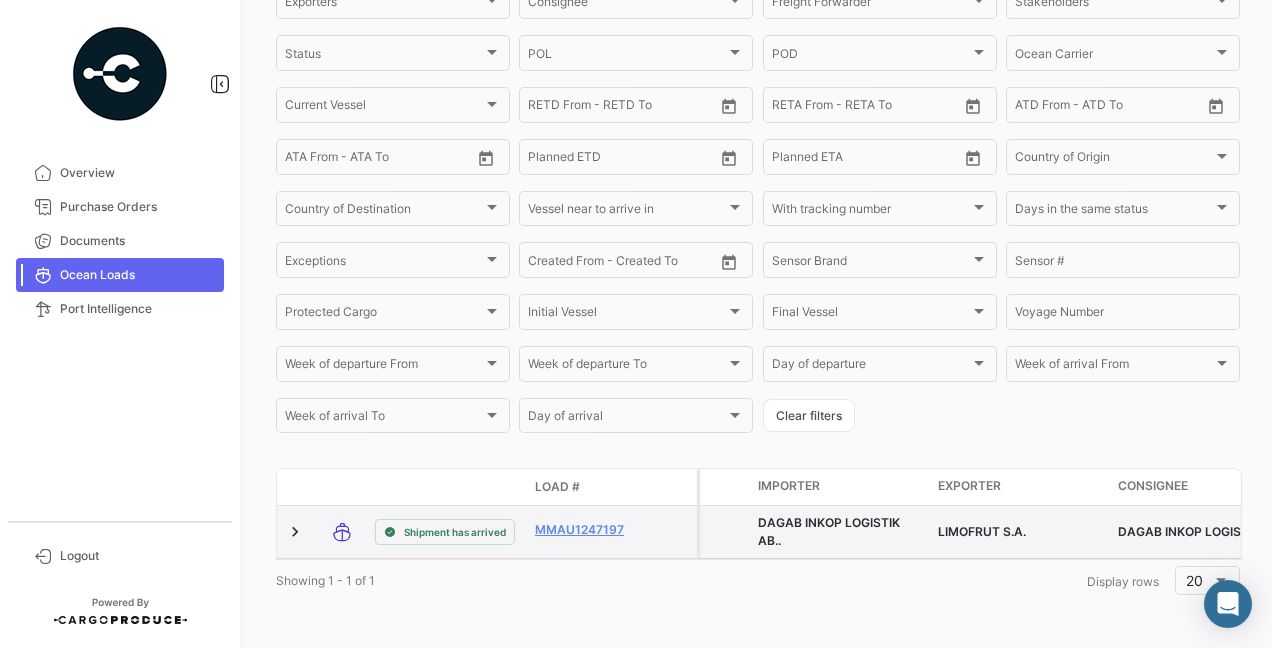 click on "DAGAB INKOP LOGISTIK AB.." 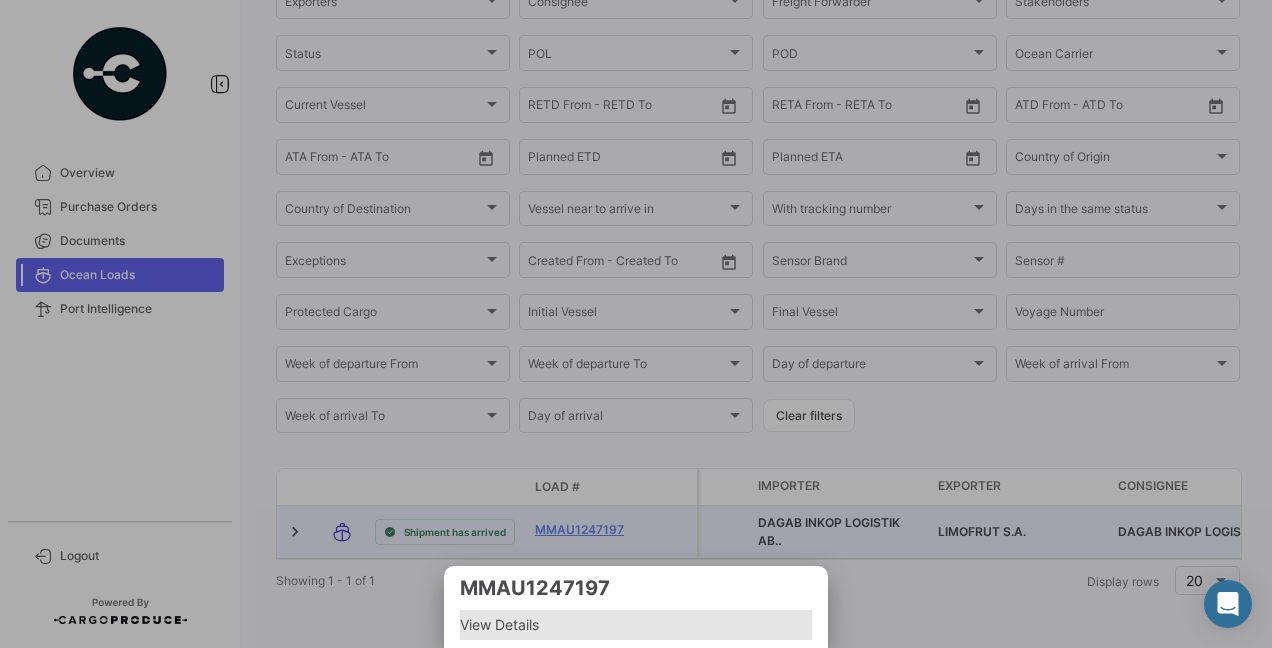 click on "View Details" at bounding box center [636, 625] 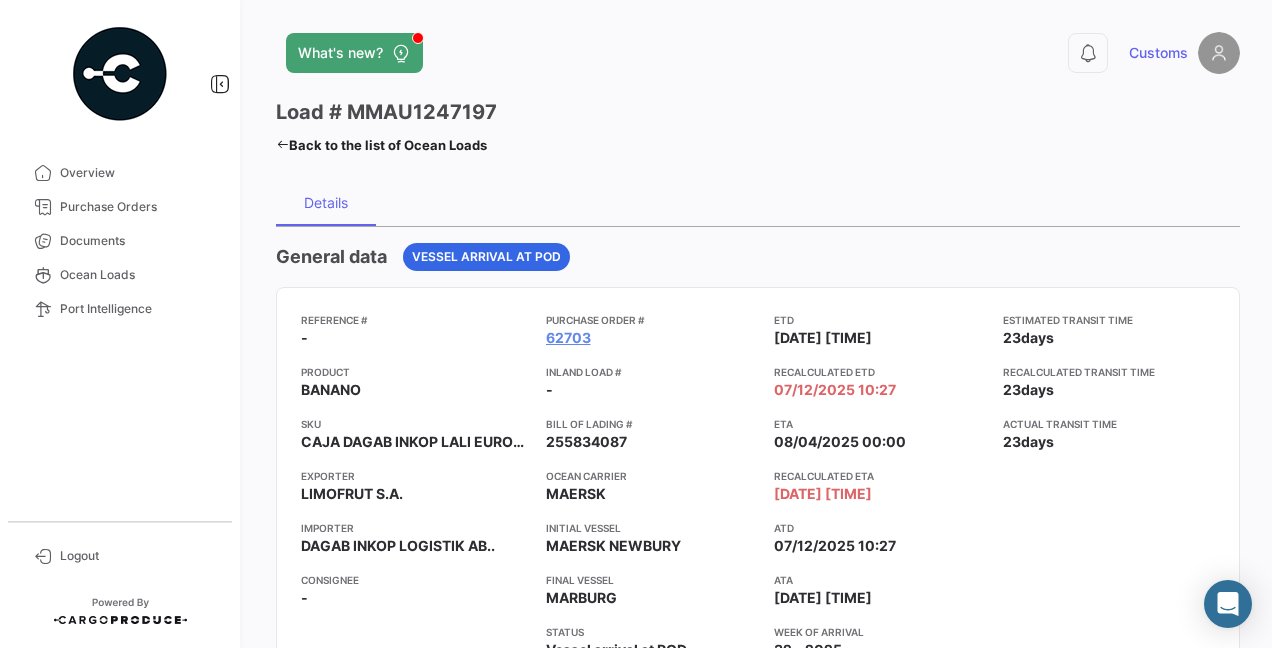 scroll, scrollTop: 87, scrollLeft: 0, axis: vertical 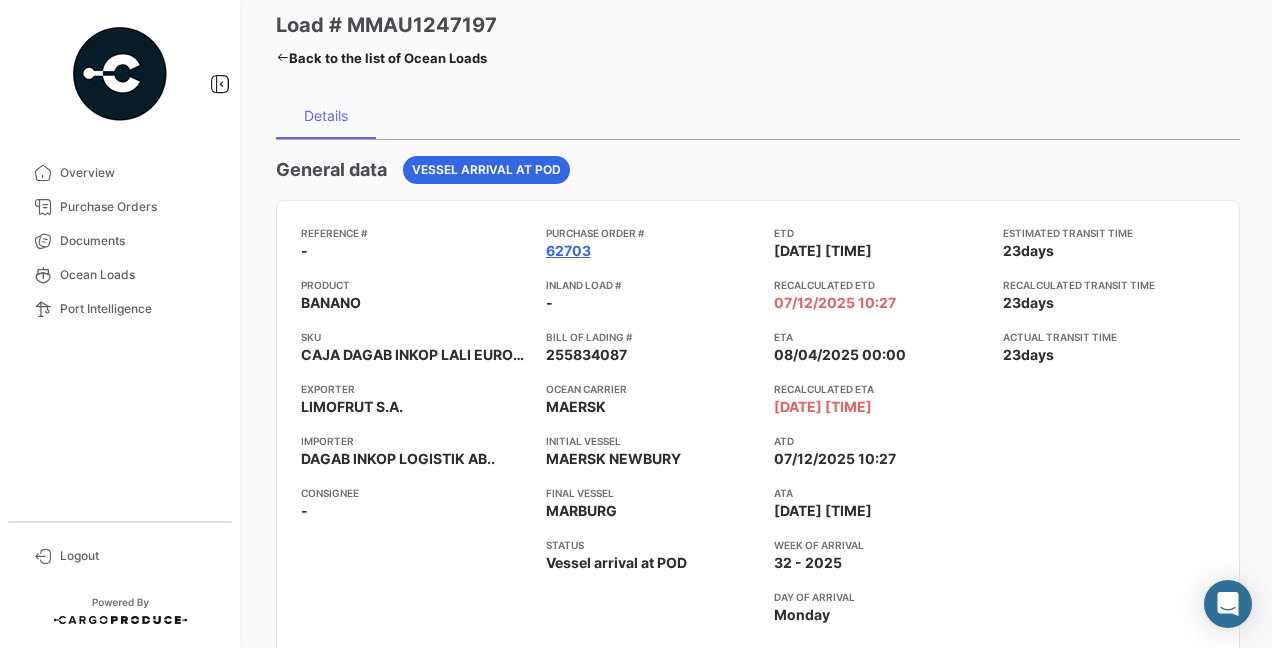 click on "62703" at bounding box center (568, 251) 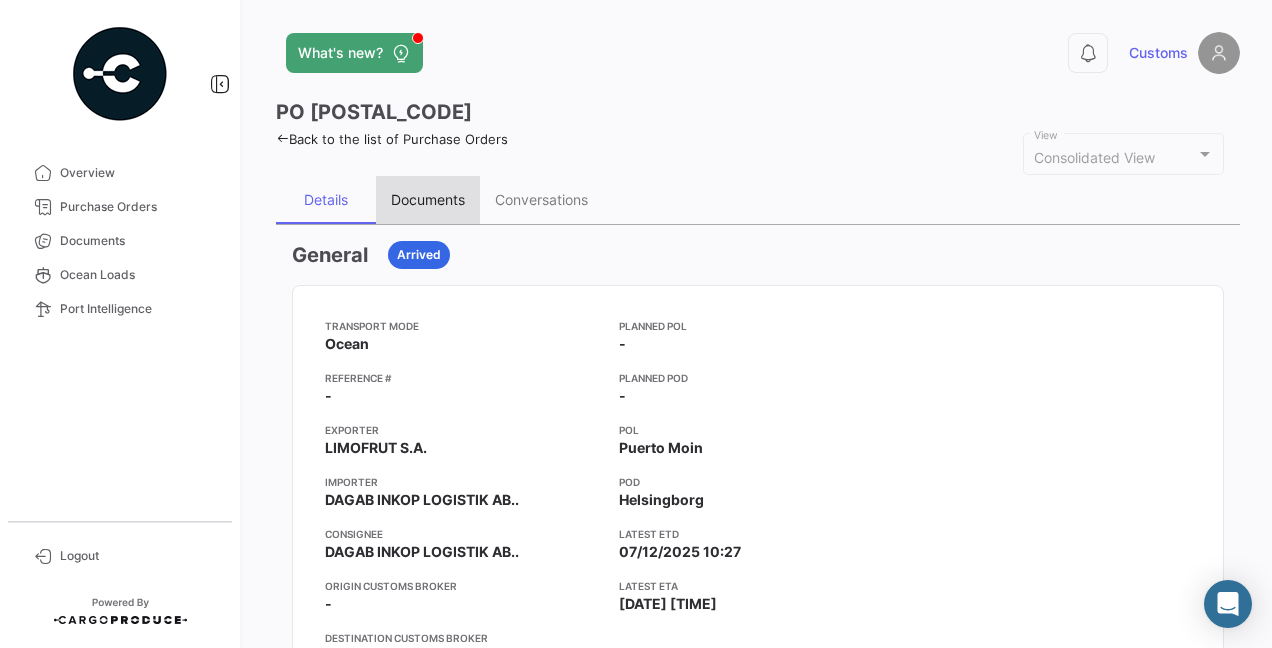 click on "Documents" at bounding box center (428, 200) 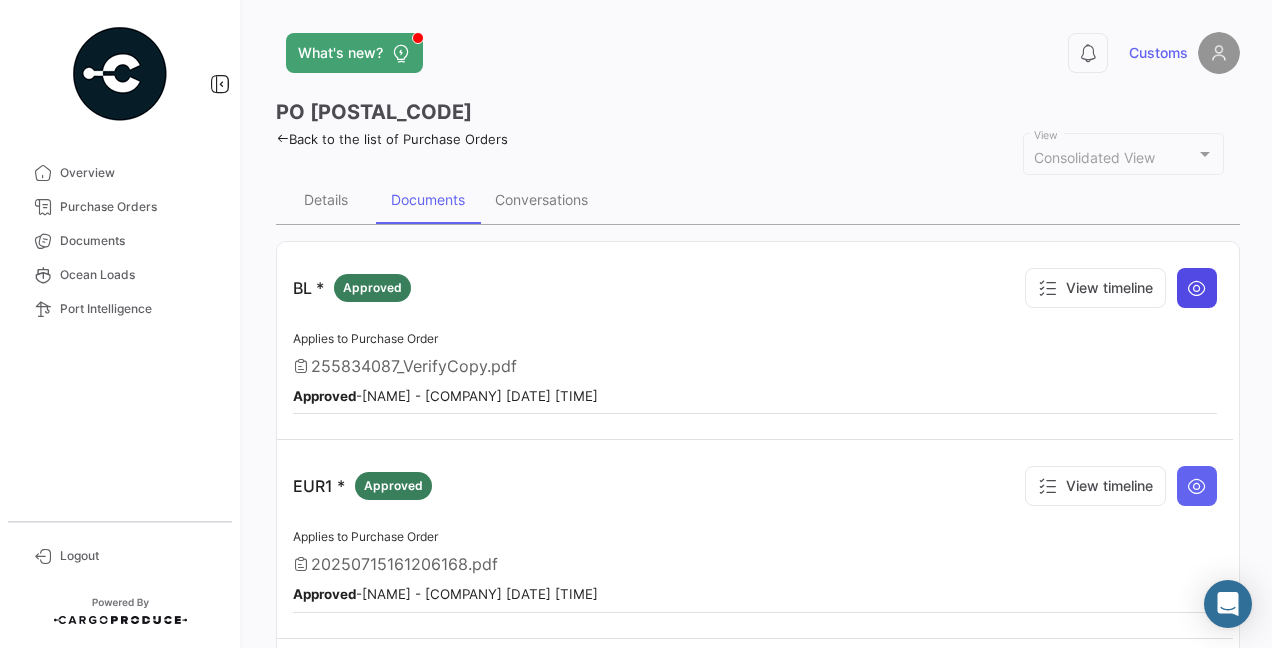 click at bounding box center [1197, 288] 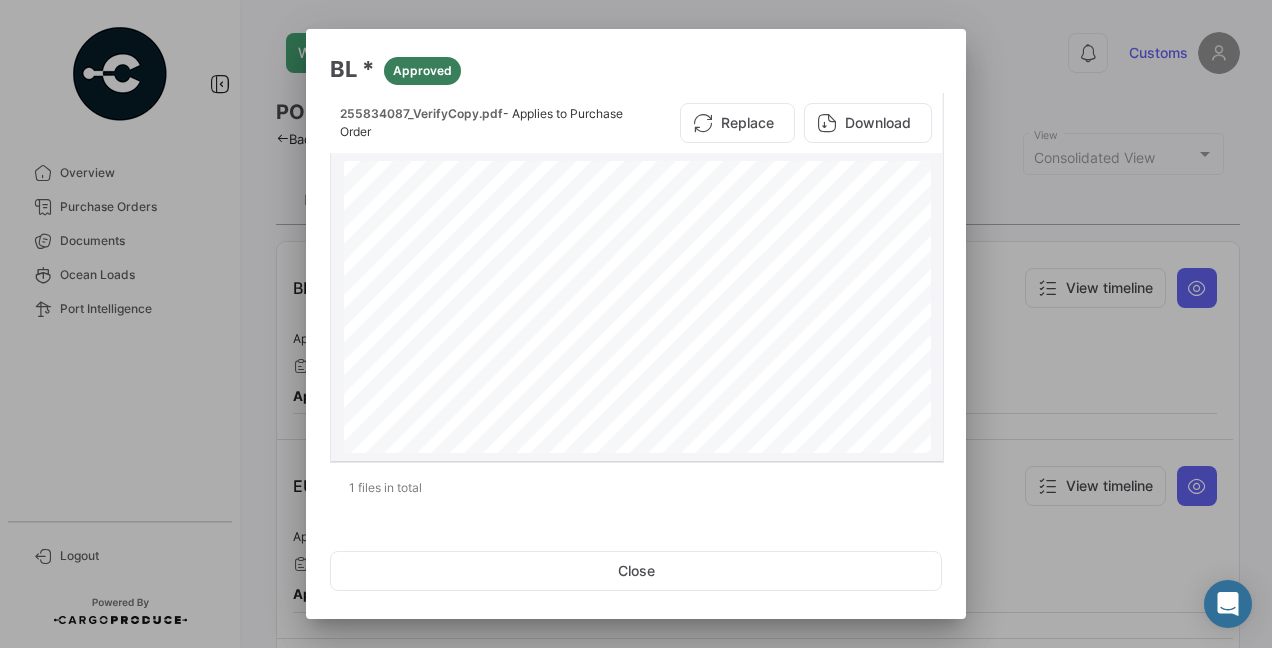 scroll, scrollTop: 0, scrollLeft: 0, axis: both 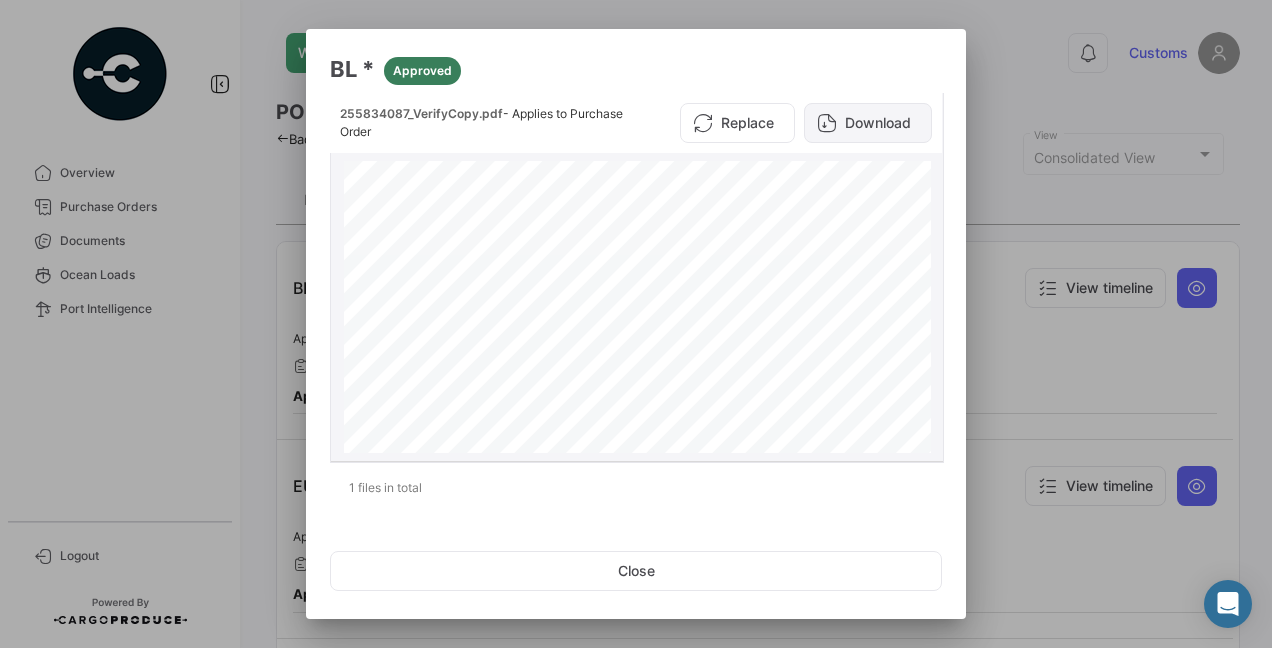click on "Download" at bounding box center [868, 123] 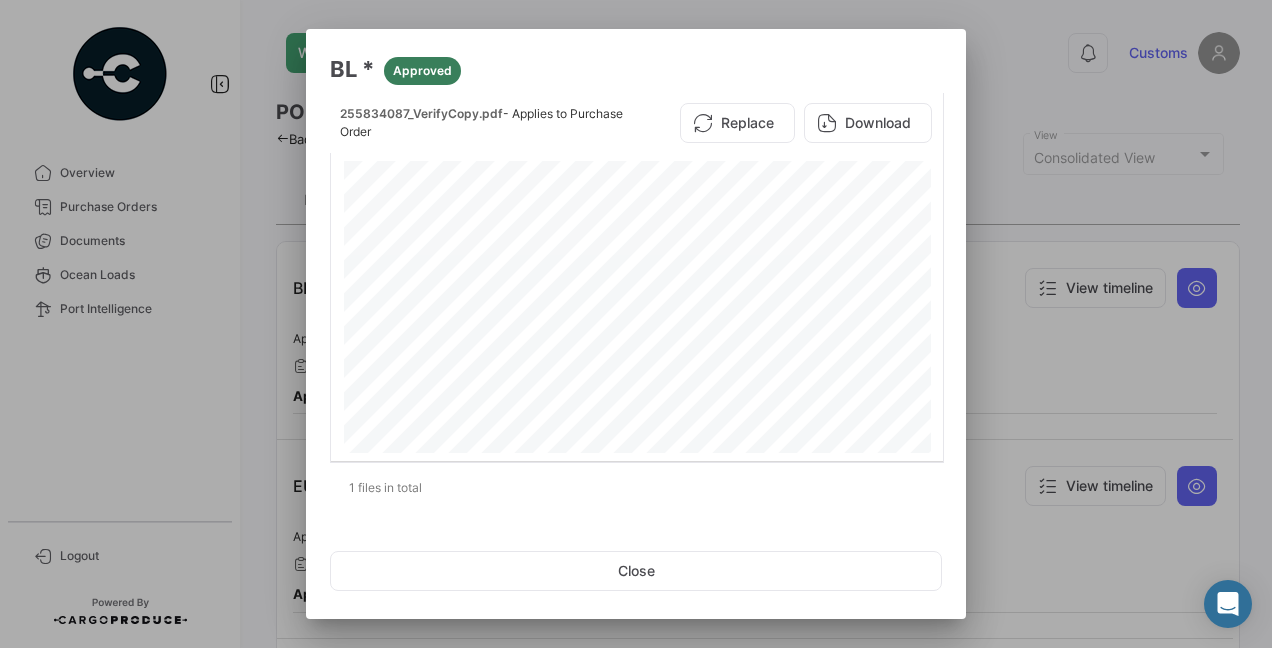 click at bounding box center [636, 324] 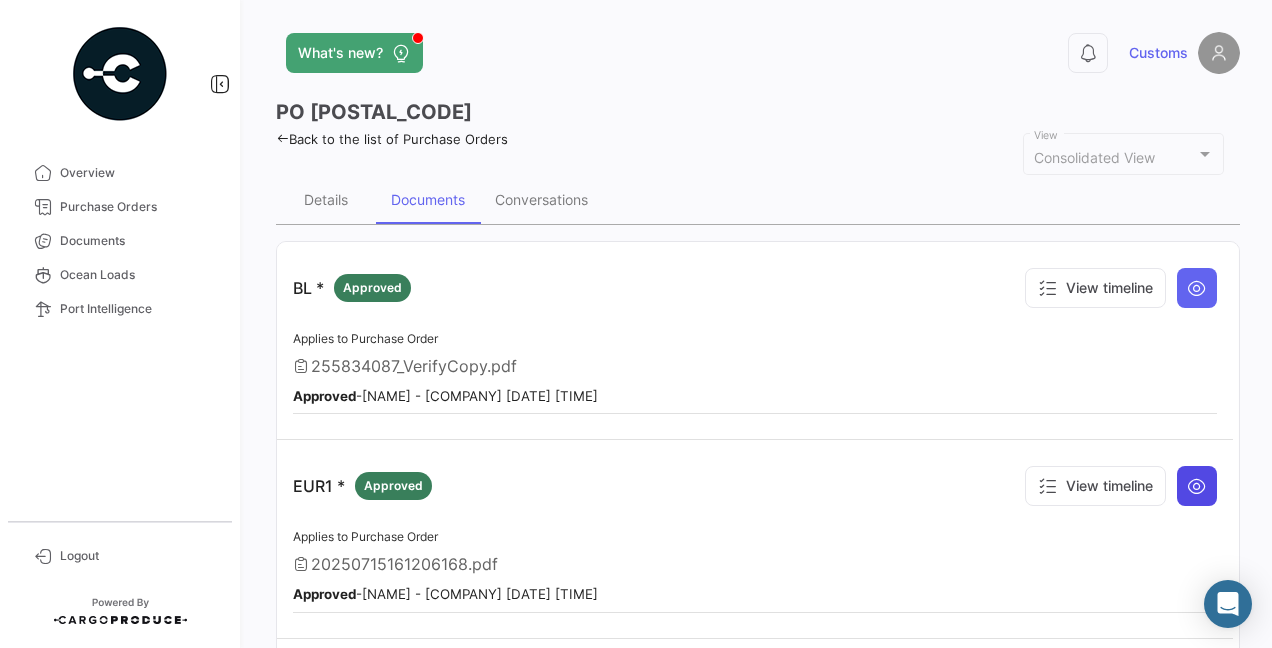 click at bounding box center (1197, 486) 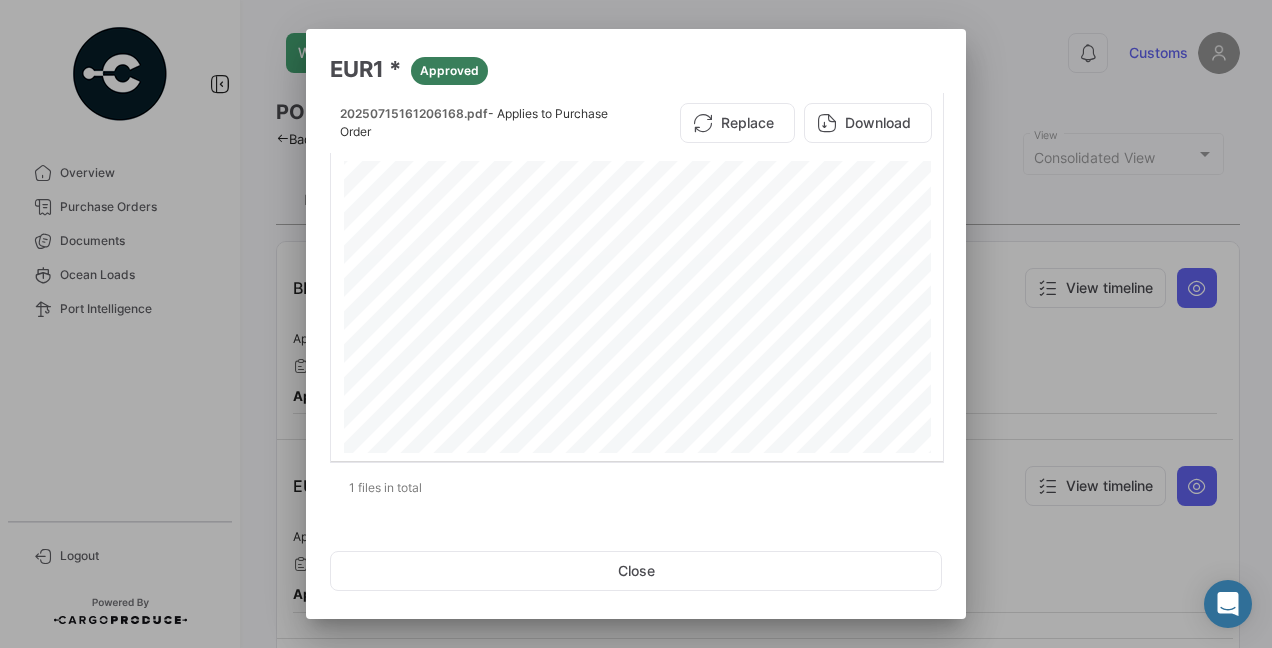 scroll, scrollTop: 958, scrollLeft: 0, axis: vertical 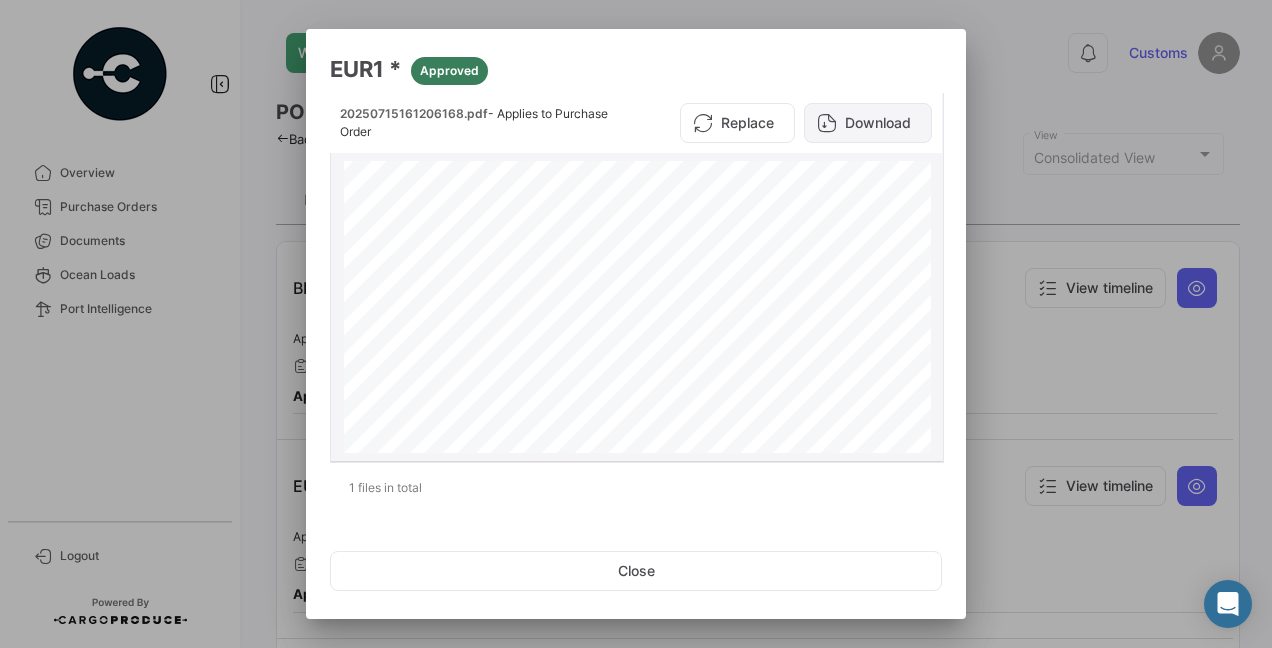 click on "Download" at bounding box center (868, 123) 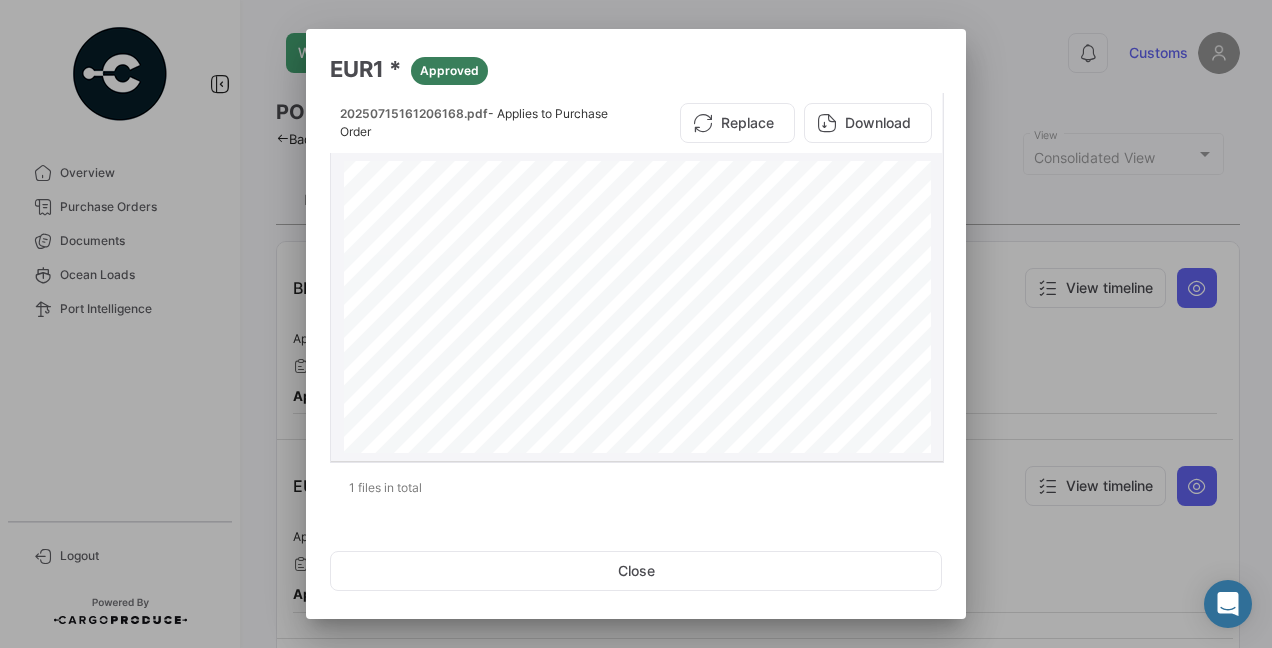 scroll, scrollTop: 1463, scrollLeft: 0, axis: vertical 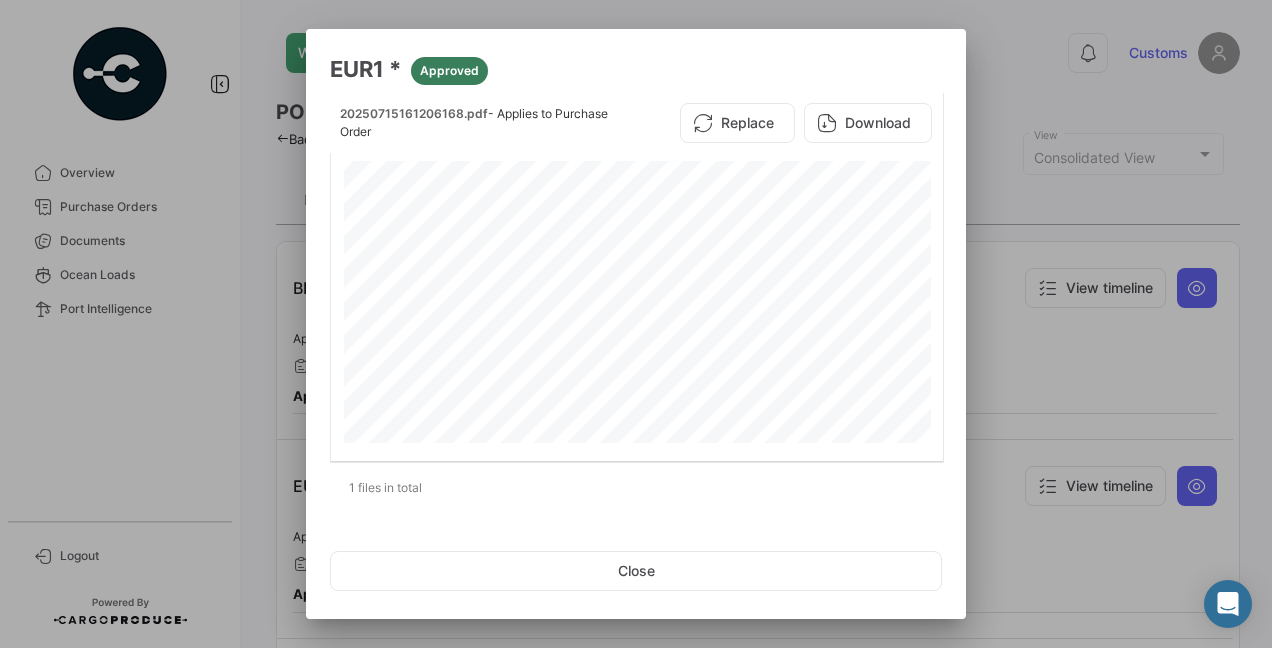 click at bounding box center [636, 324] 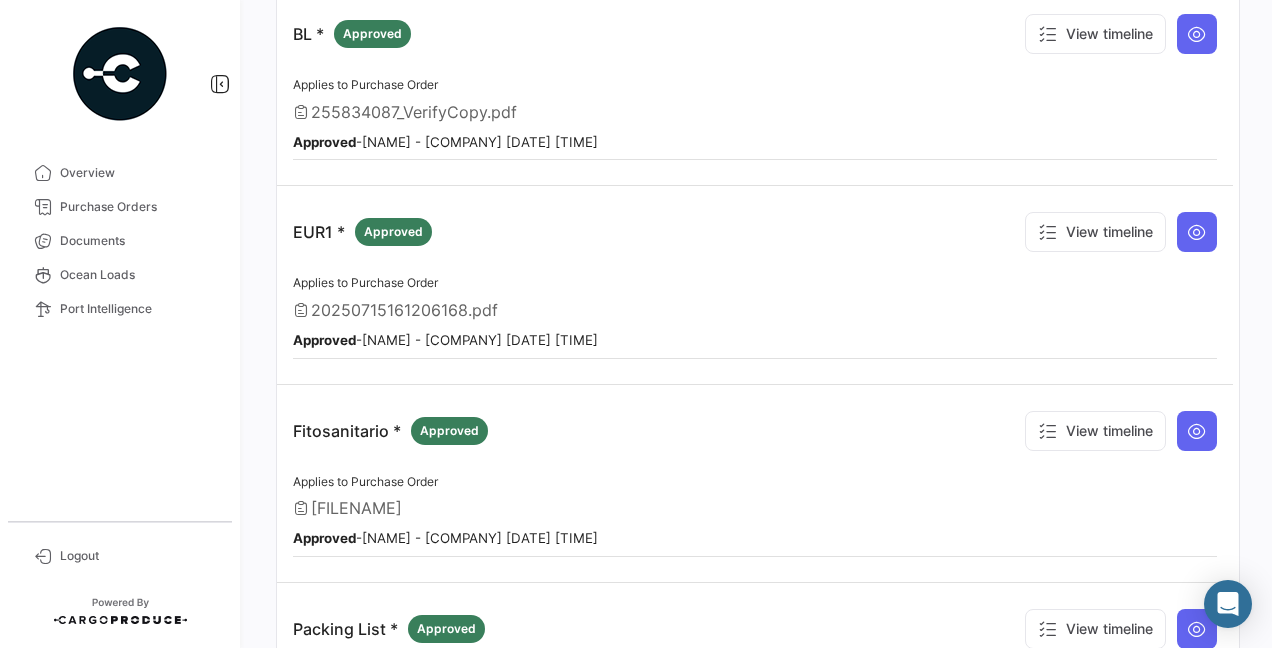 scroll, scrollTop: 500, scrollLeft: 0, axis: vertical 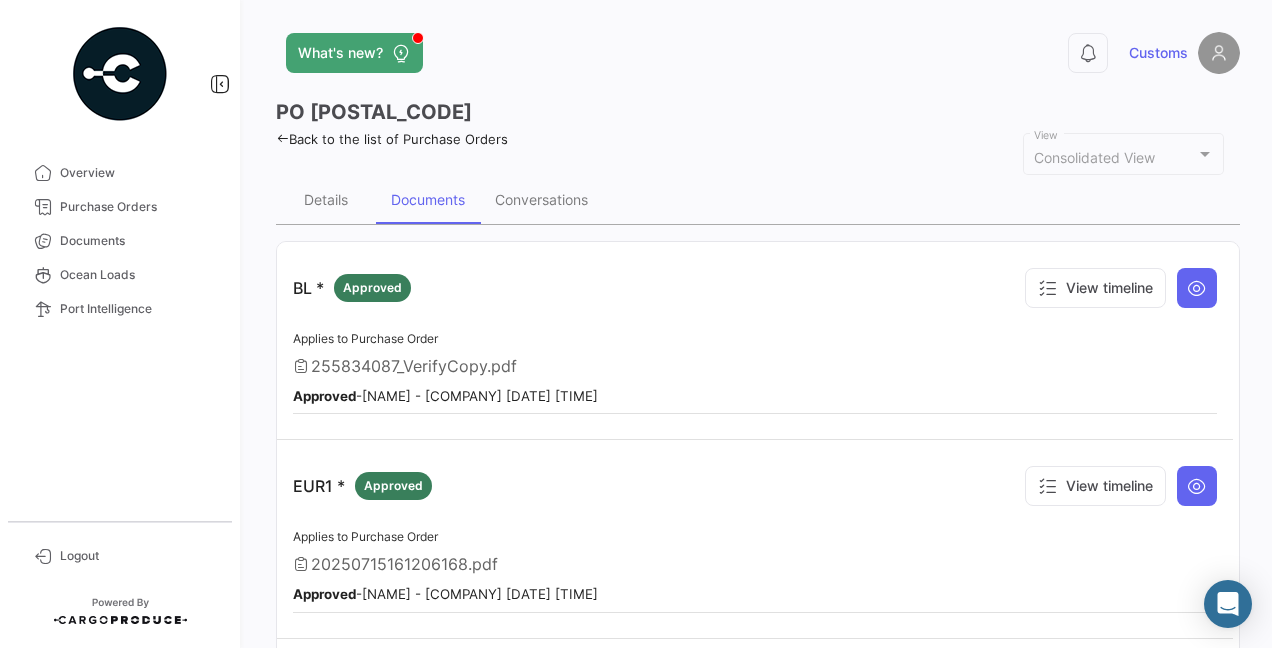 click on "PO [POSTAL_CODE]" 